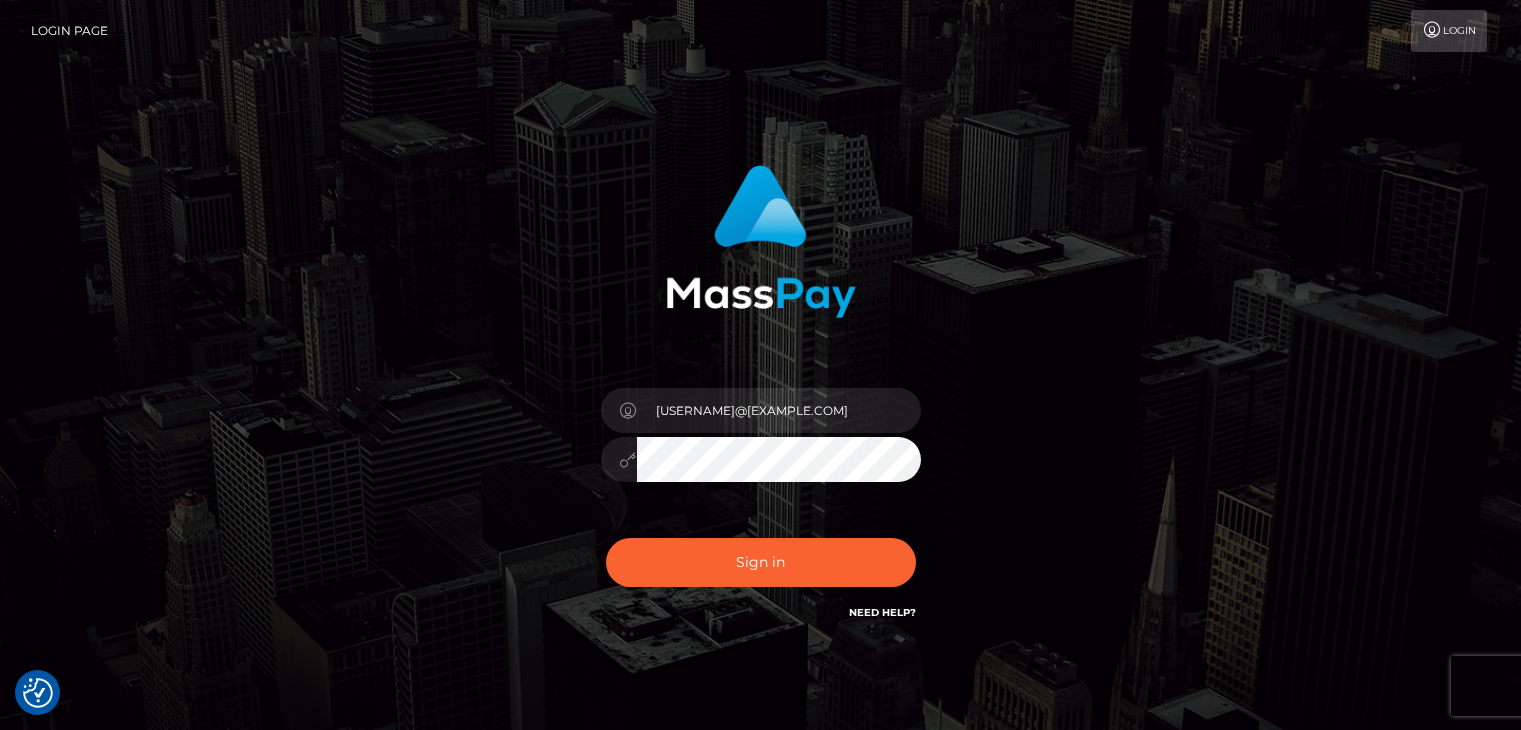 scroll, scrollTop: 0, scrollLeft: 0, axis: both 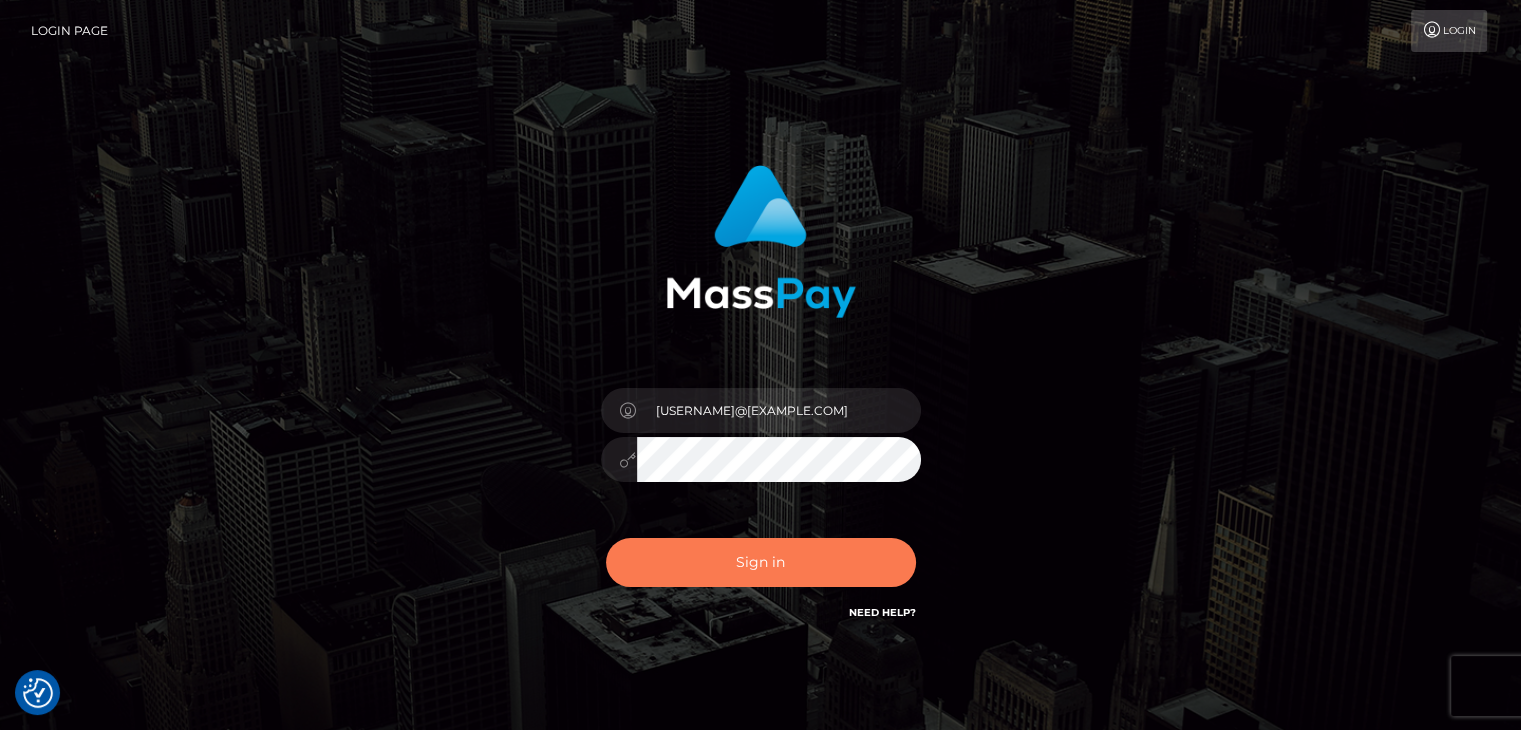 click on "Sign in" at bounding box center (761, 562) 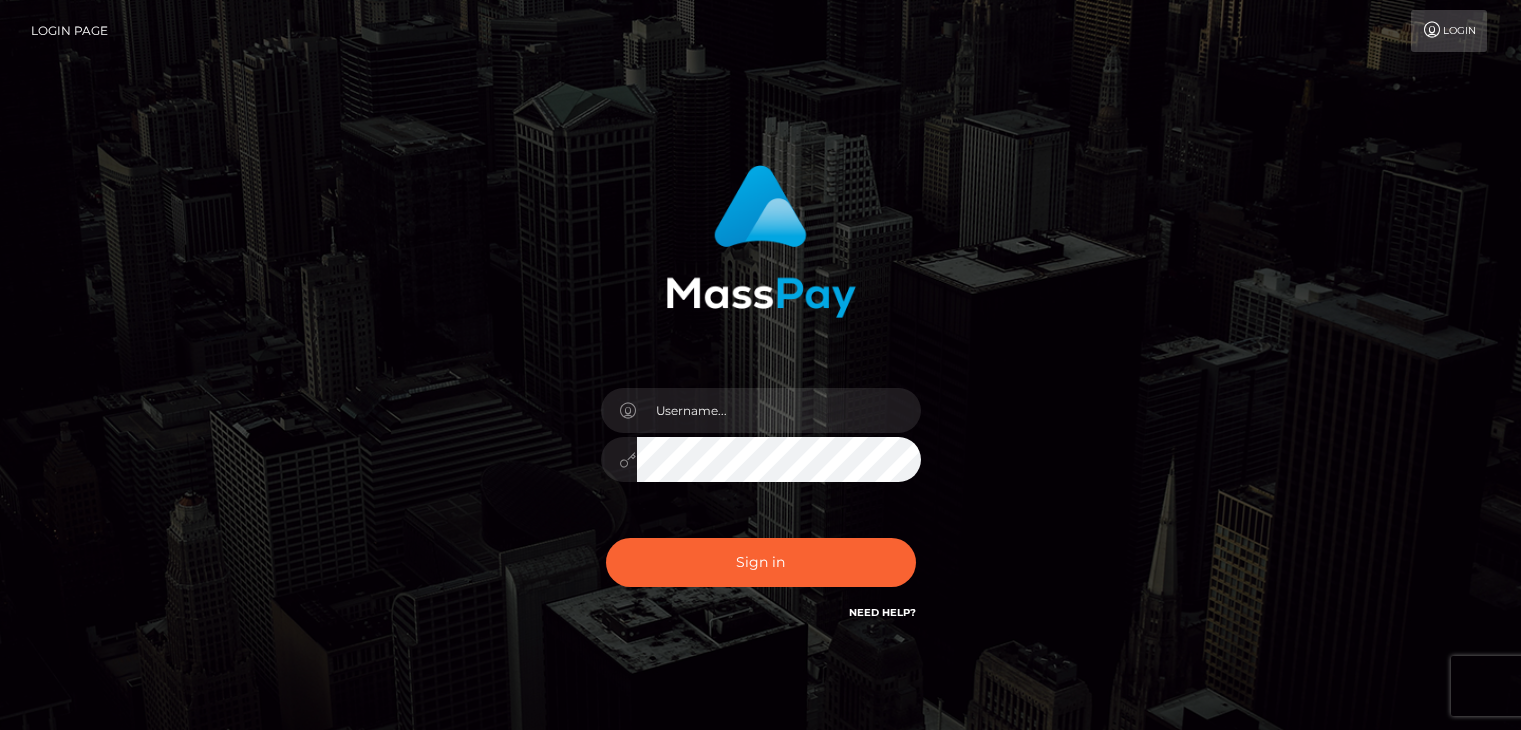 scroll, scrollTop: 0, scrollLeft: 0, axis: both 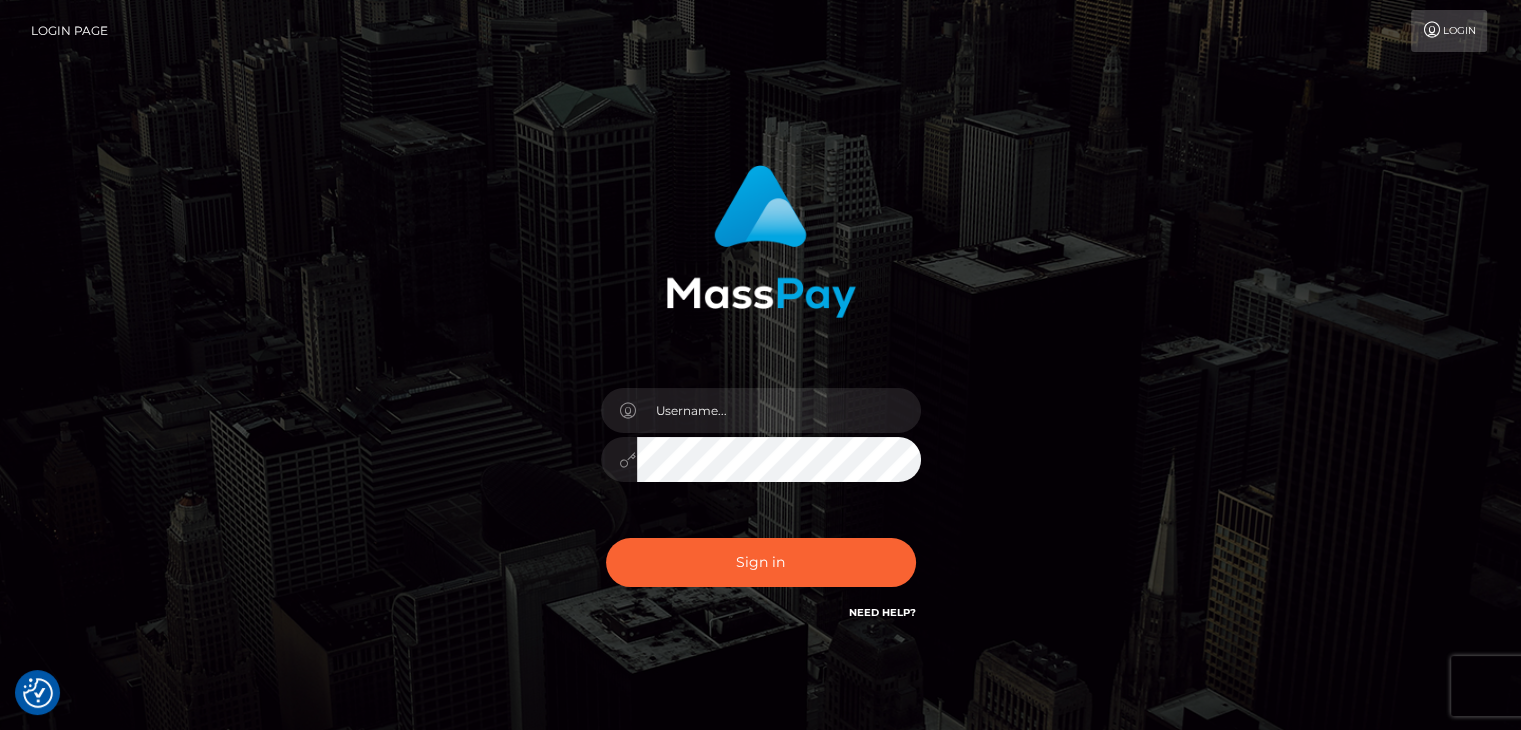 checkbox on "true" 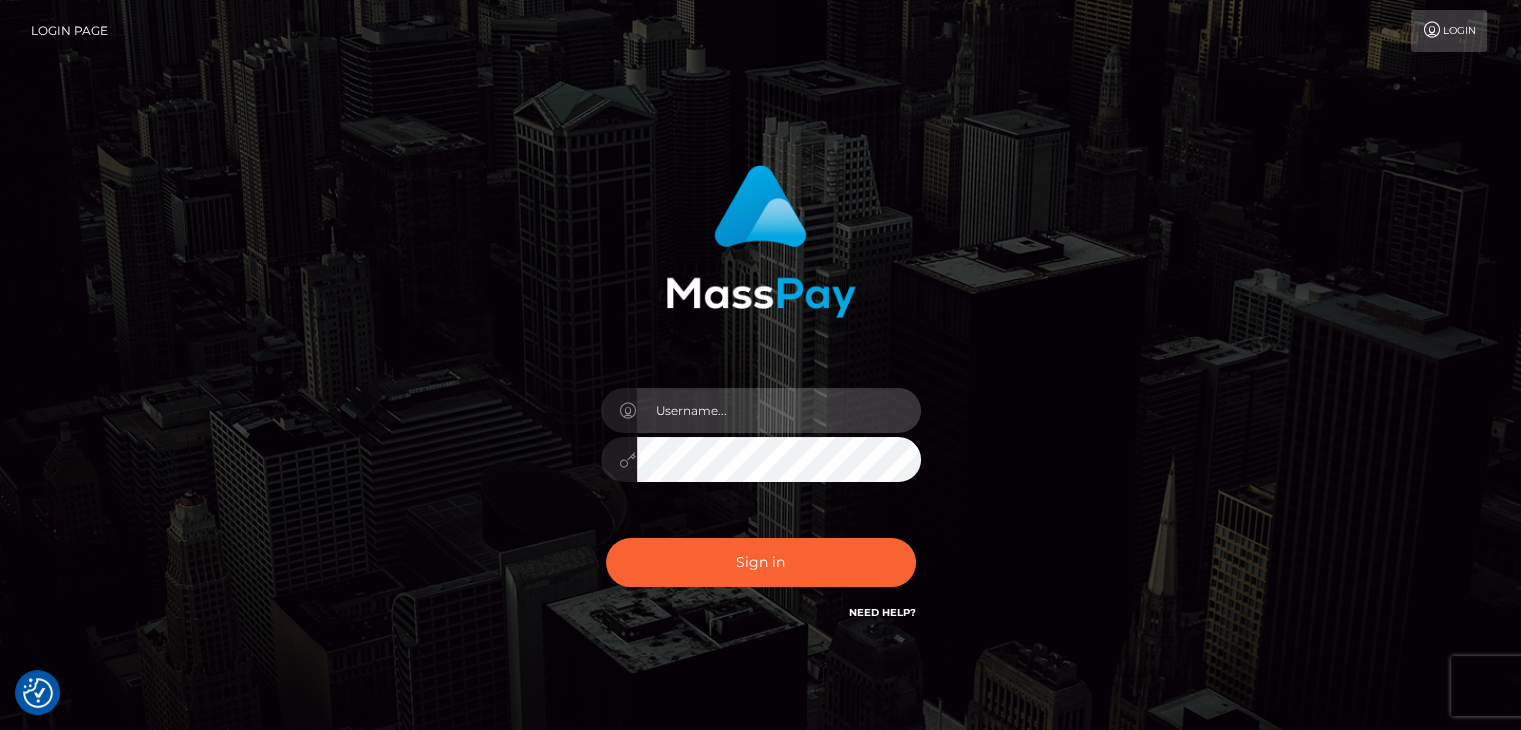 type on "[USERNAME]@[DOMAIN]" 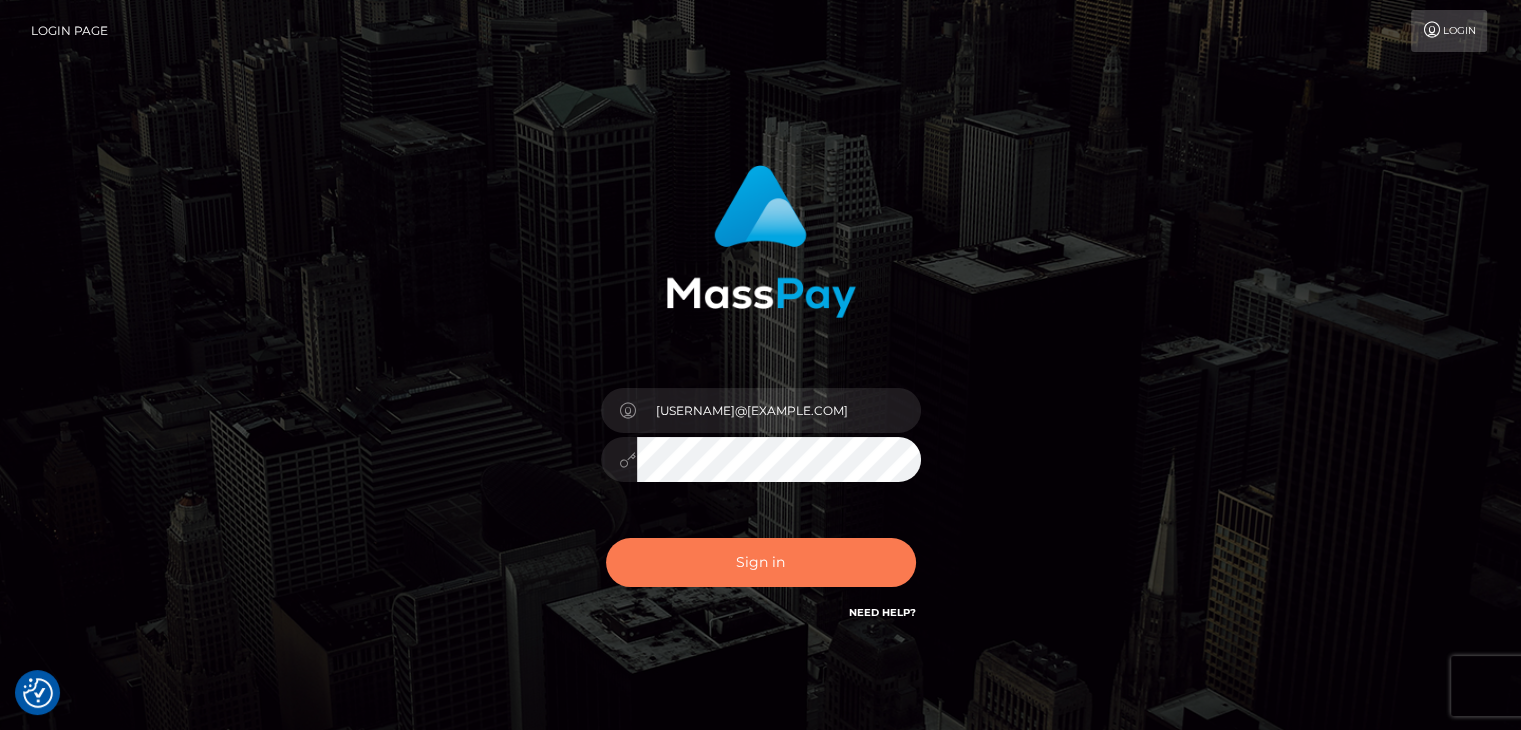 click on "Sign in" at bounding box center [761, 562] 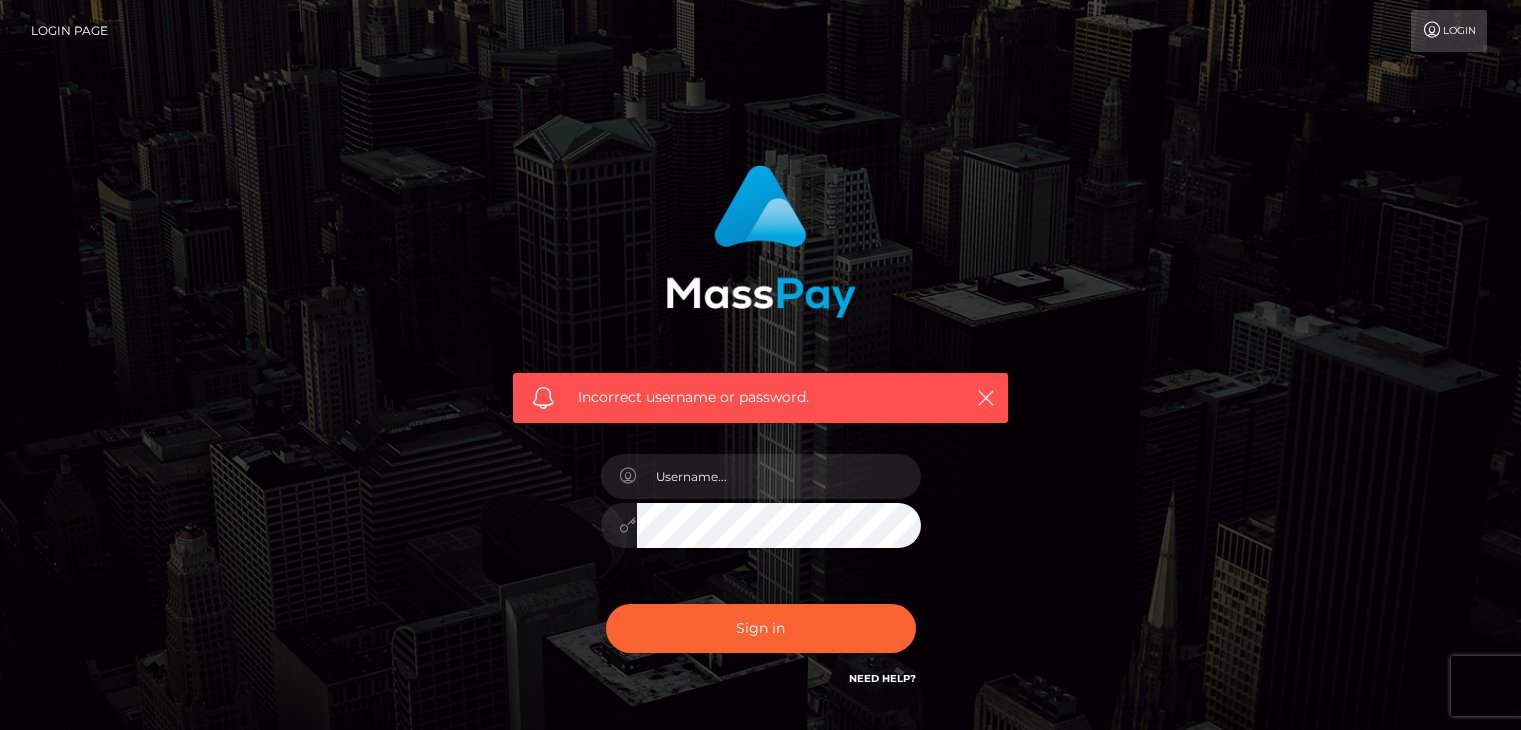 scroll, scrollTop: 0, scrollLeft: 0, axis: both 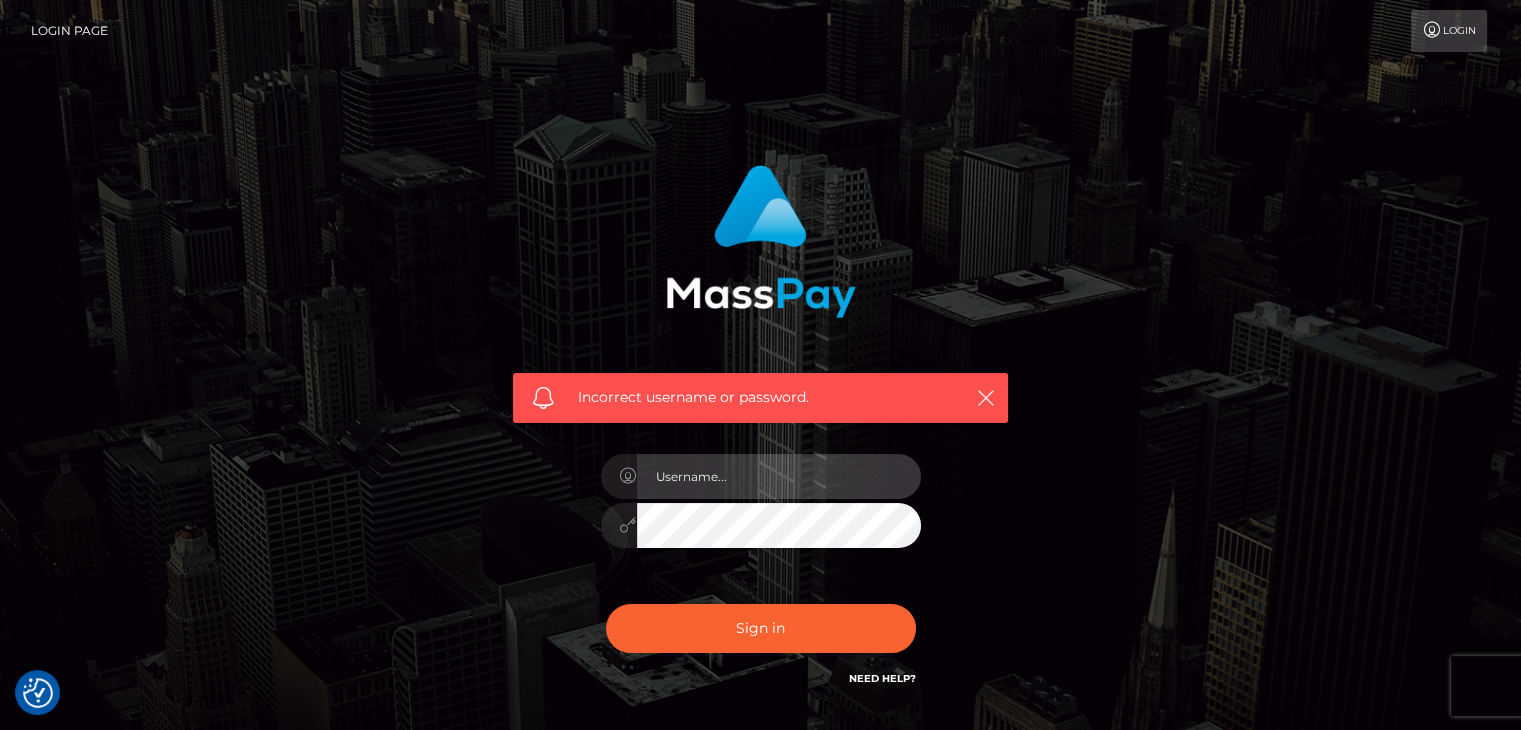 type on "[USERNAME]@[EXAMPLE.COM]" 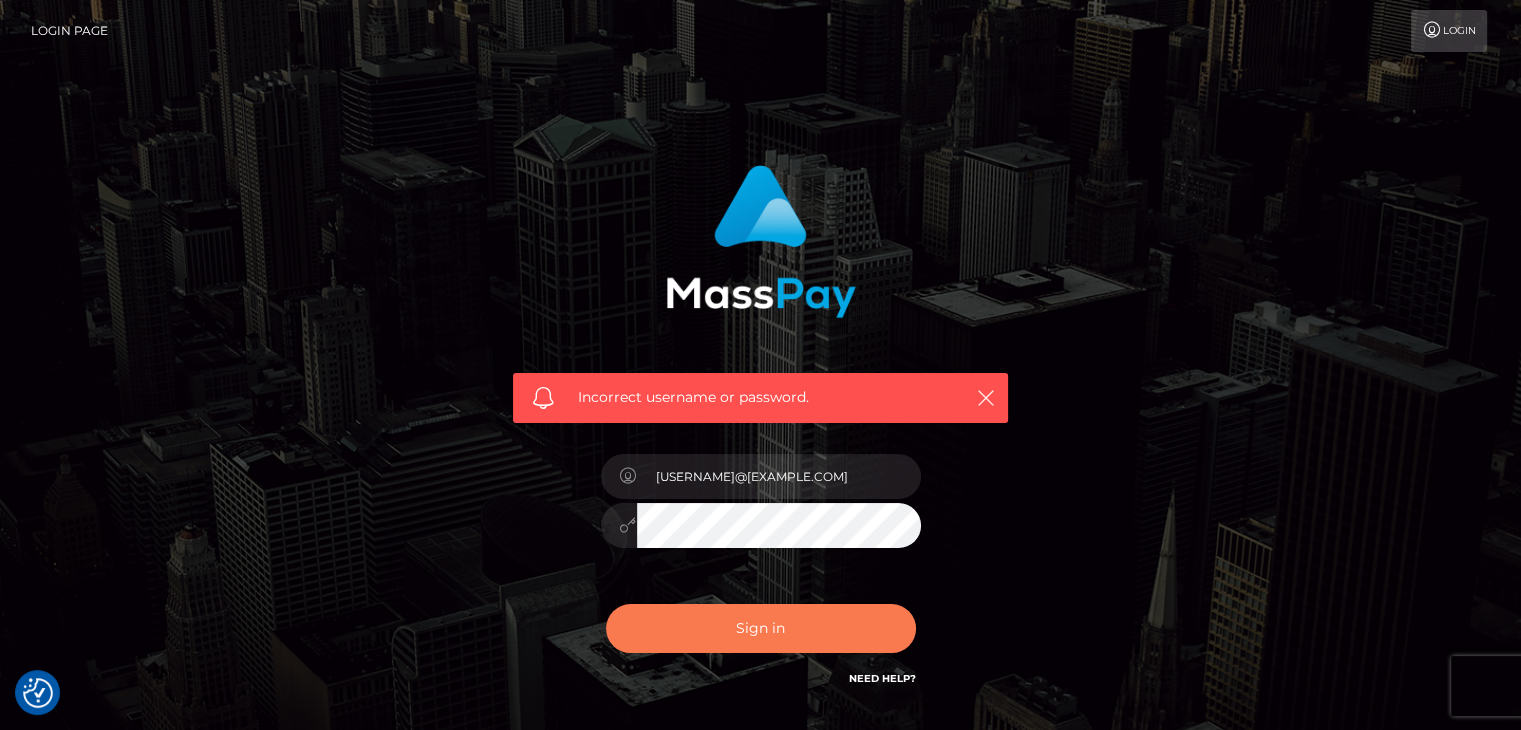 click on "Sign in" at bounding box center [761, 628] 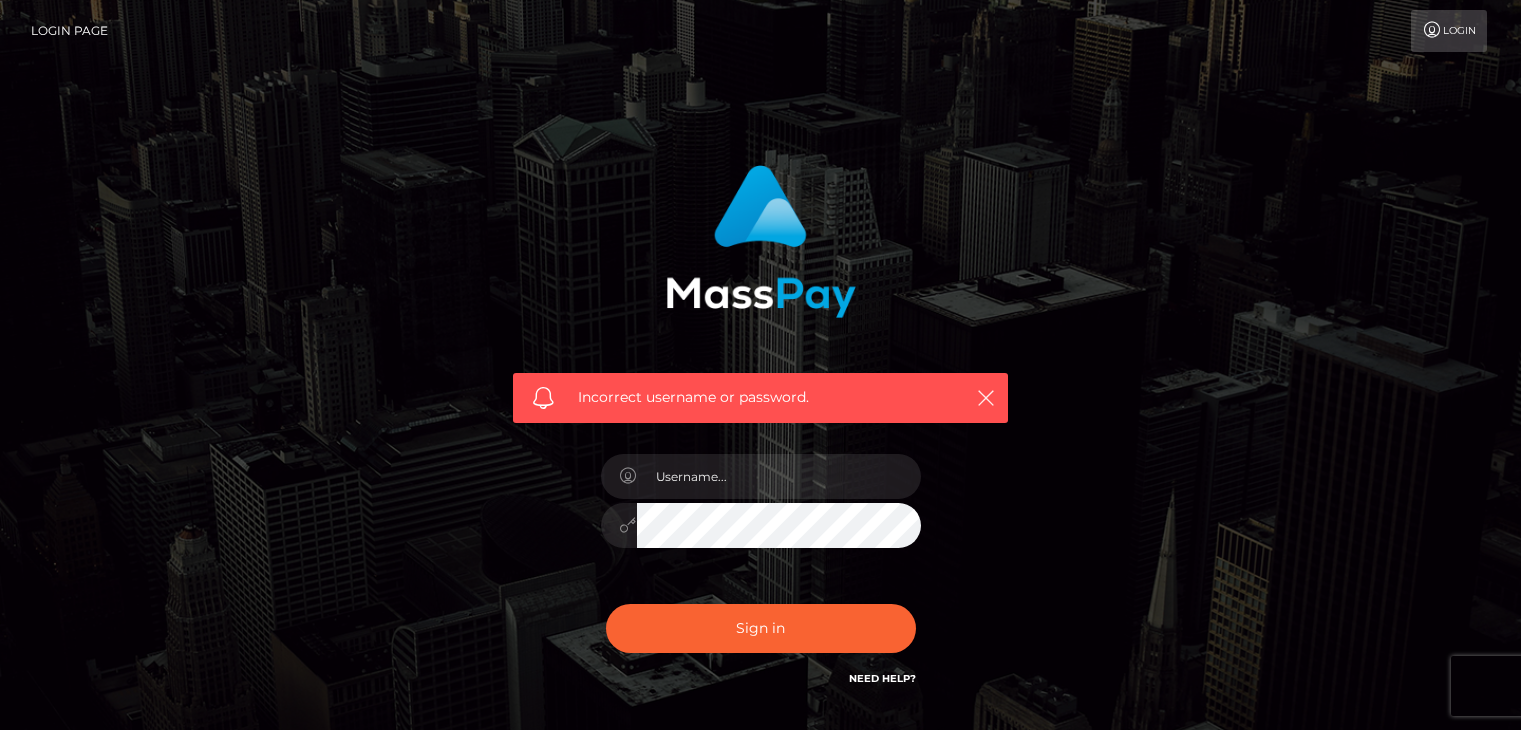 scroll, scrollTop: 0, scrollLeft: 0, axis: both 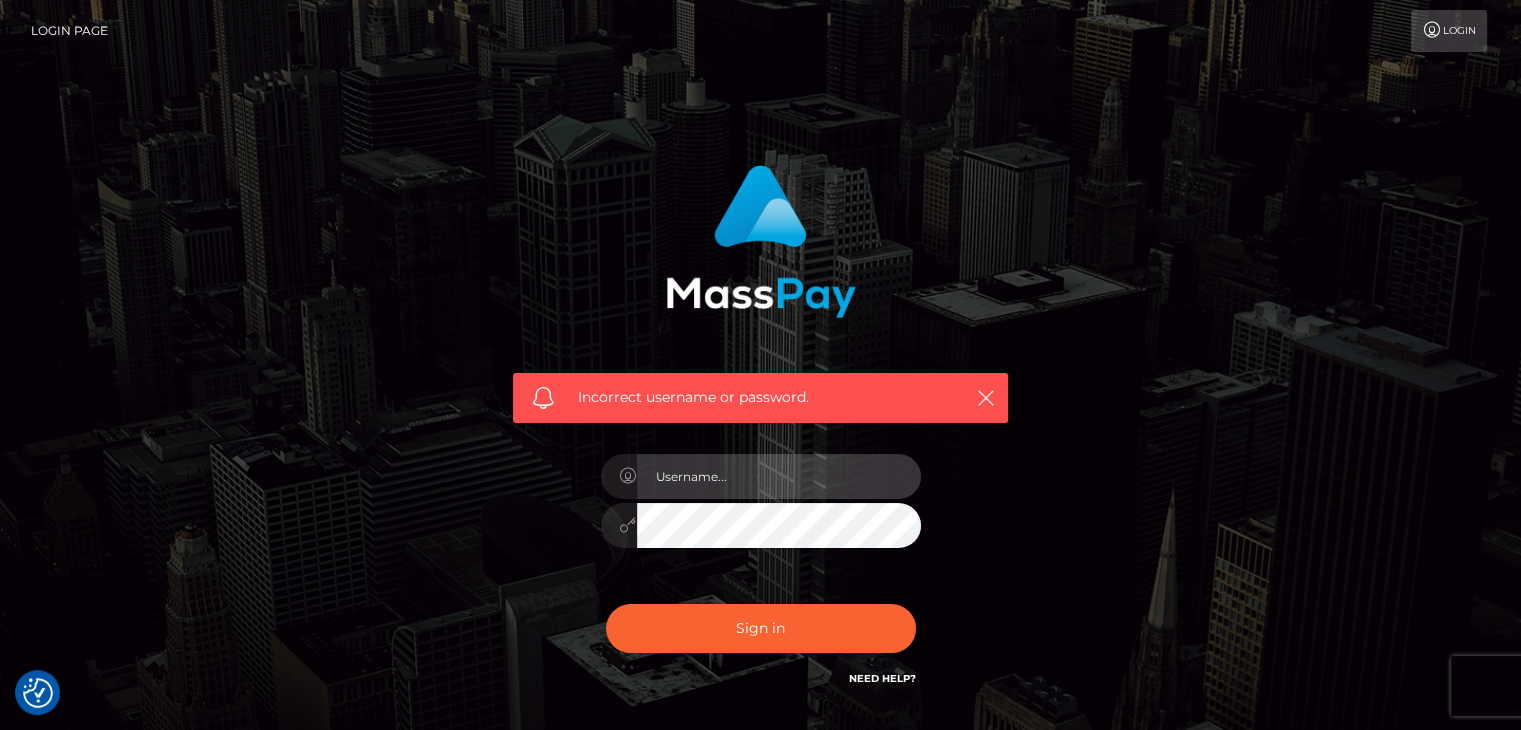 type on "[USERNAME]@[DOMAIN]" 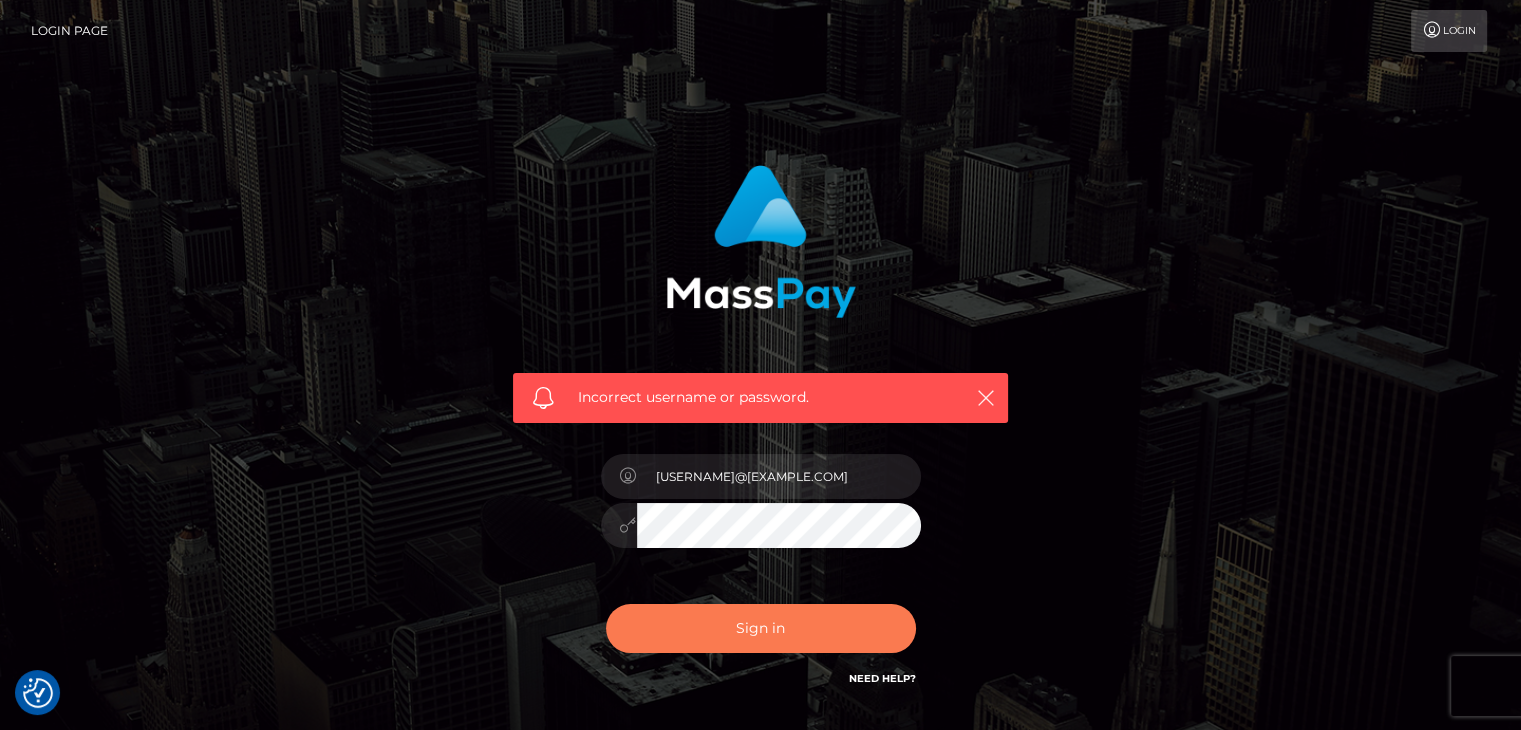 click on "Sign in" at bounding box center [761, 628] 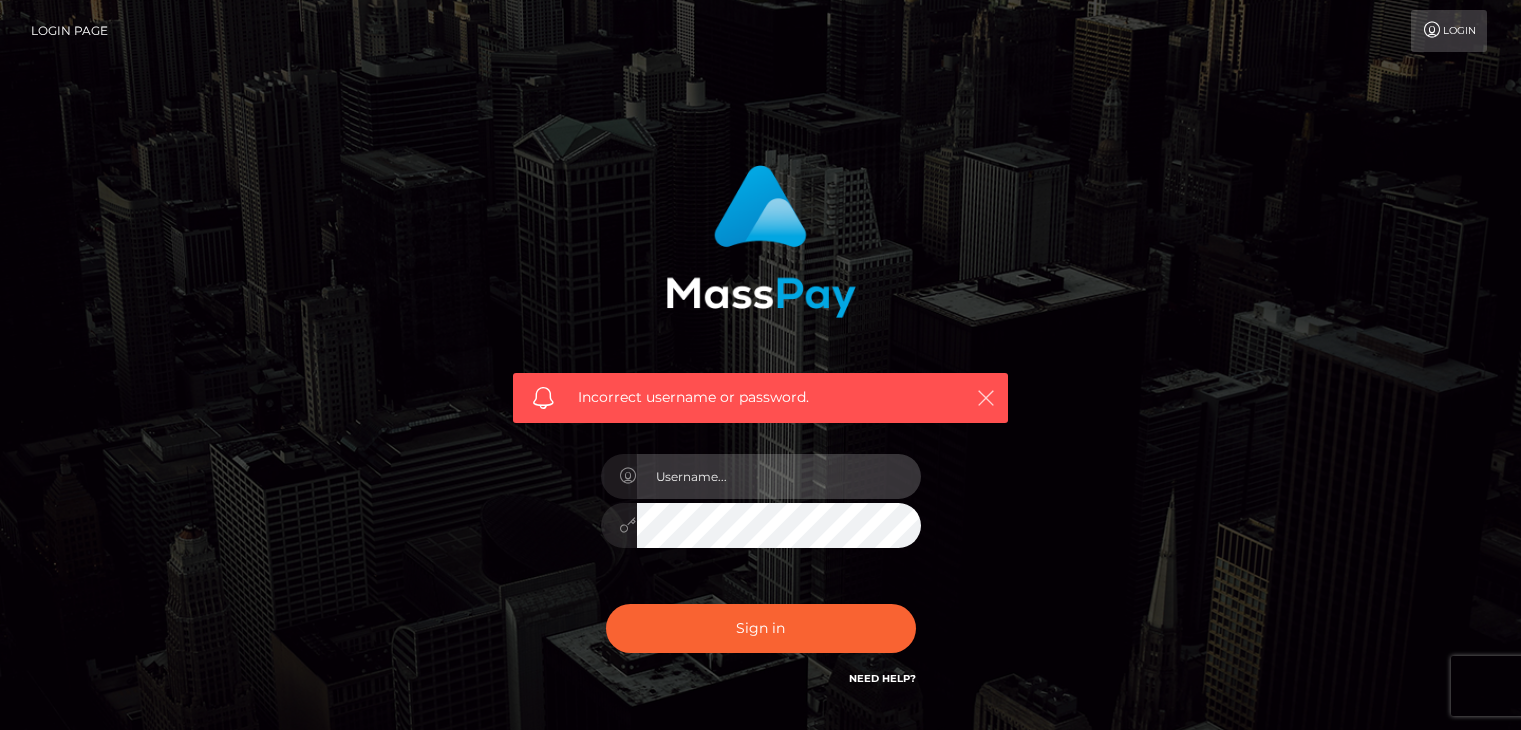 type on "[USERNAME]@[DOMAIN]" 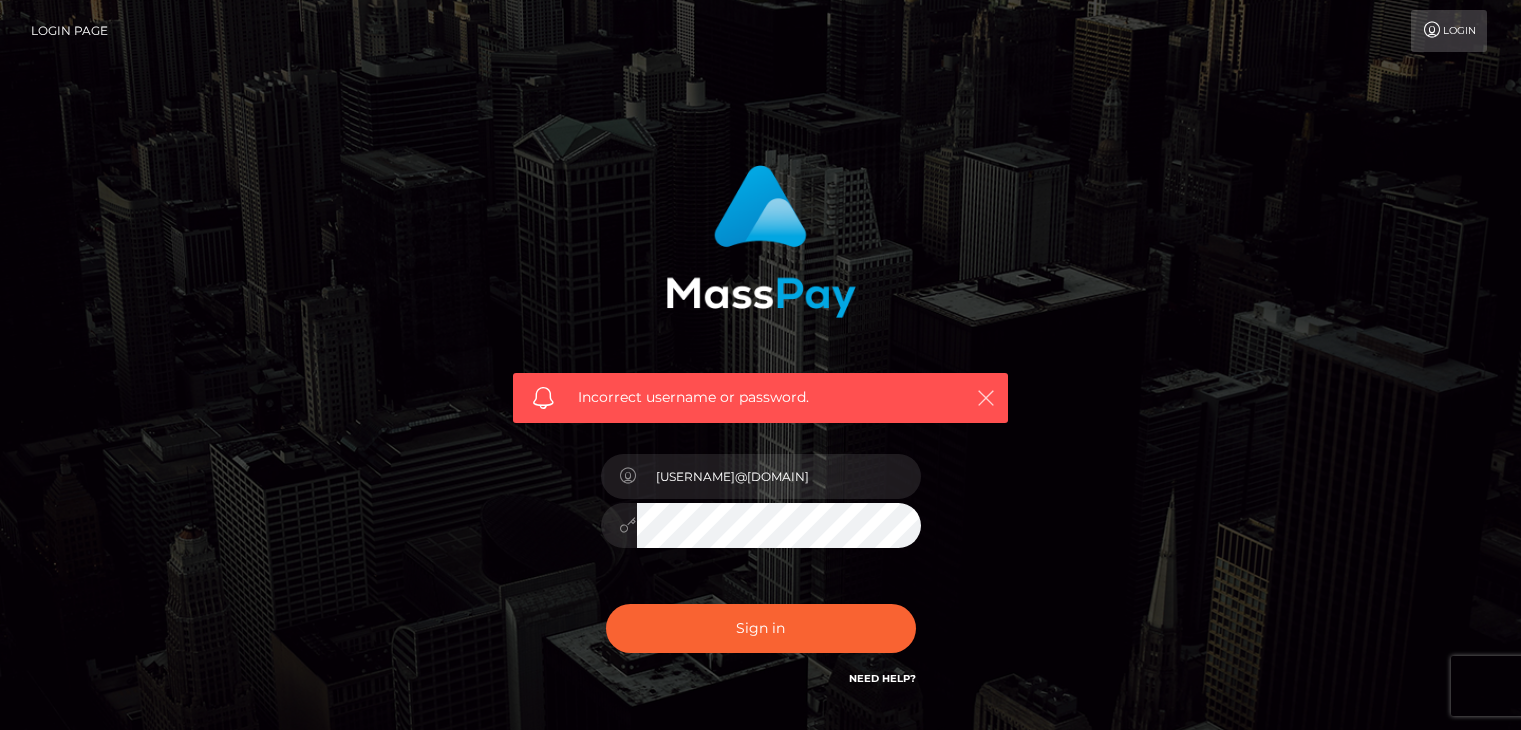 click at bounding box center (986, 398) 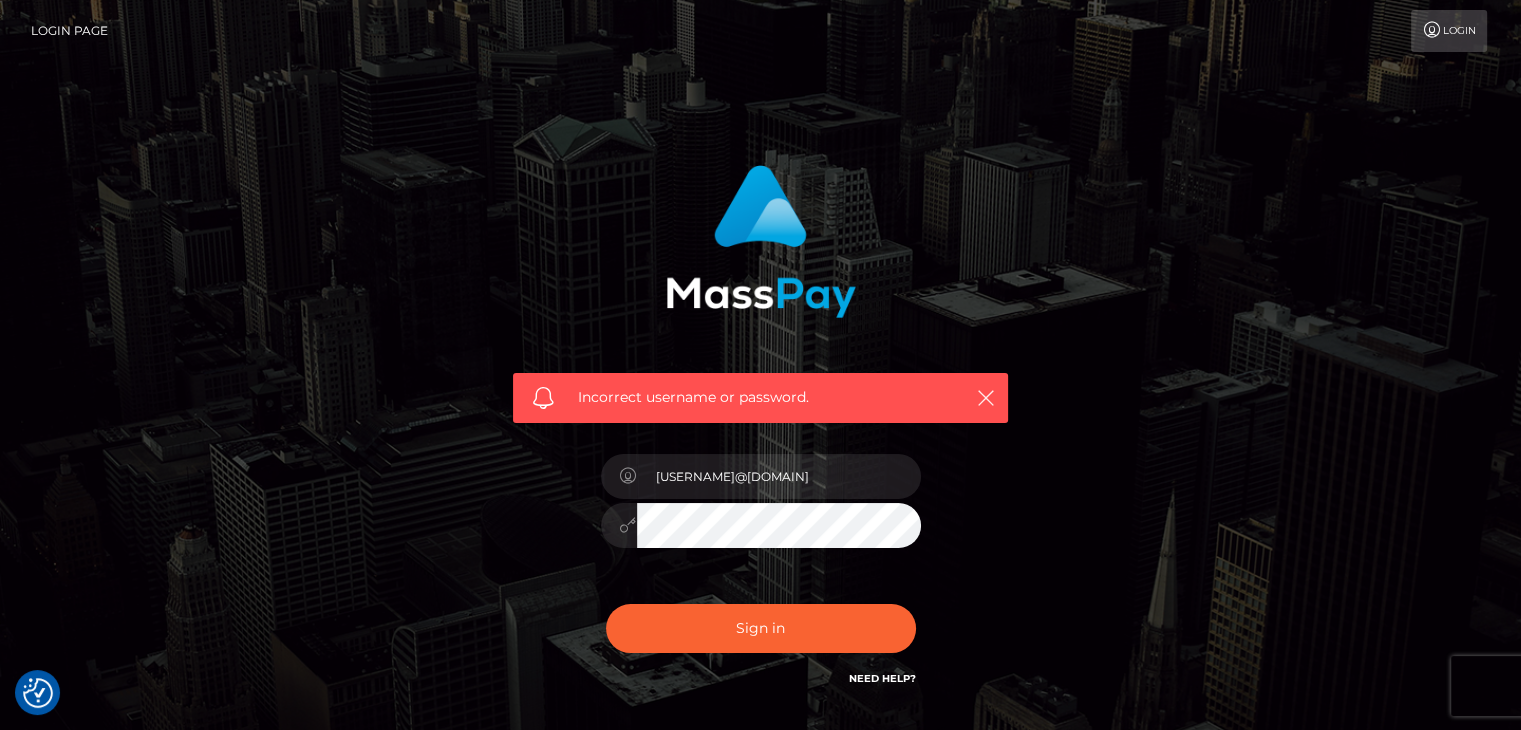 click on "Login" at bounding box center [1449, 31] 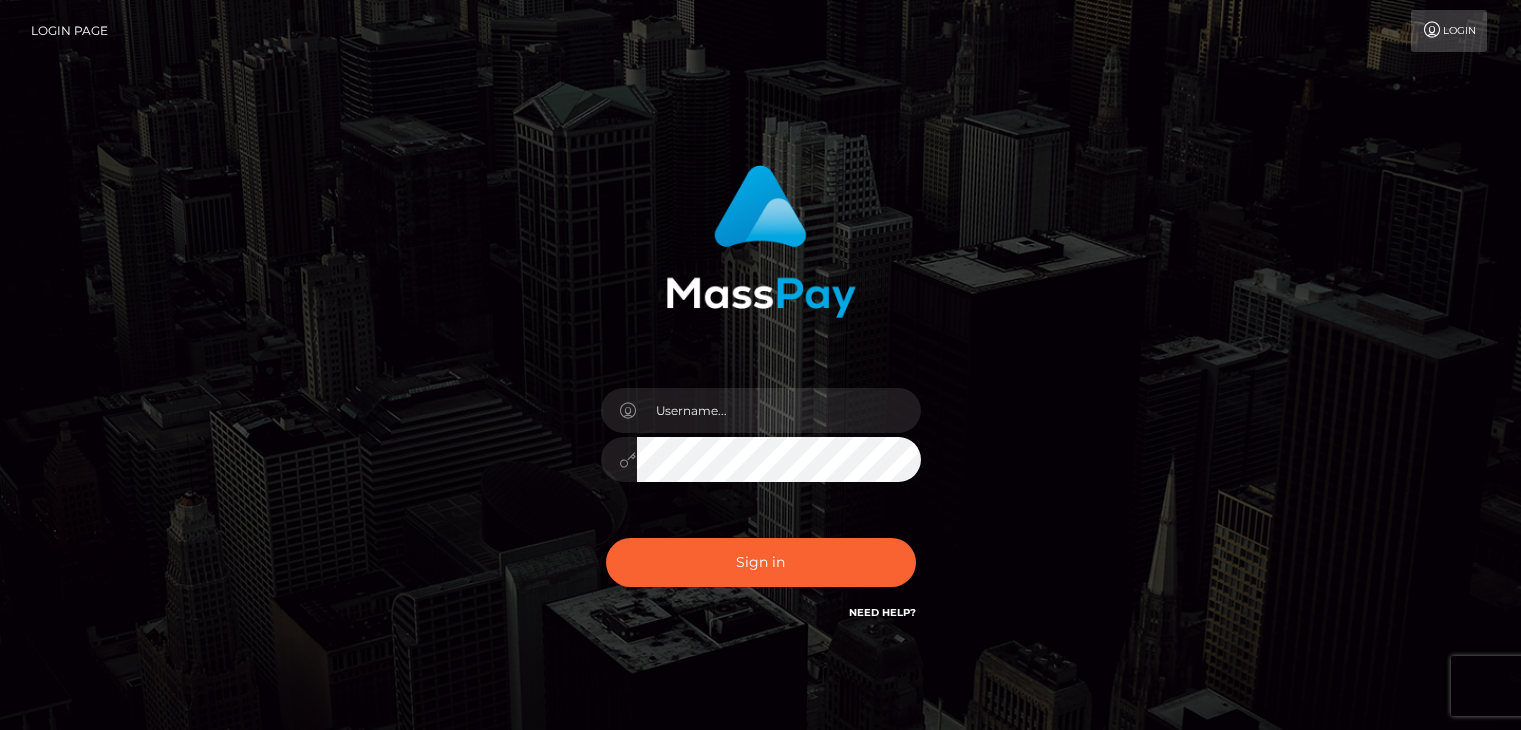 scroll, scrollTop: 0, scrollLeft: 0, axis: both 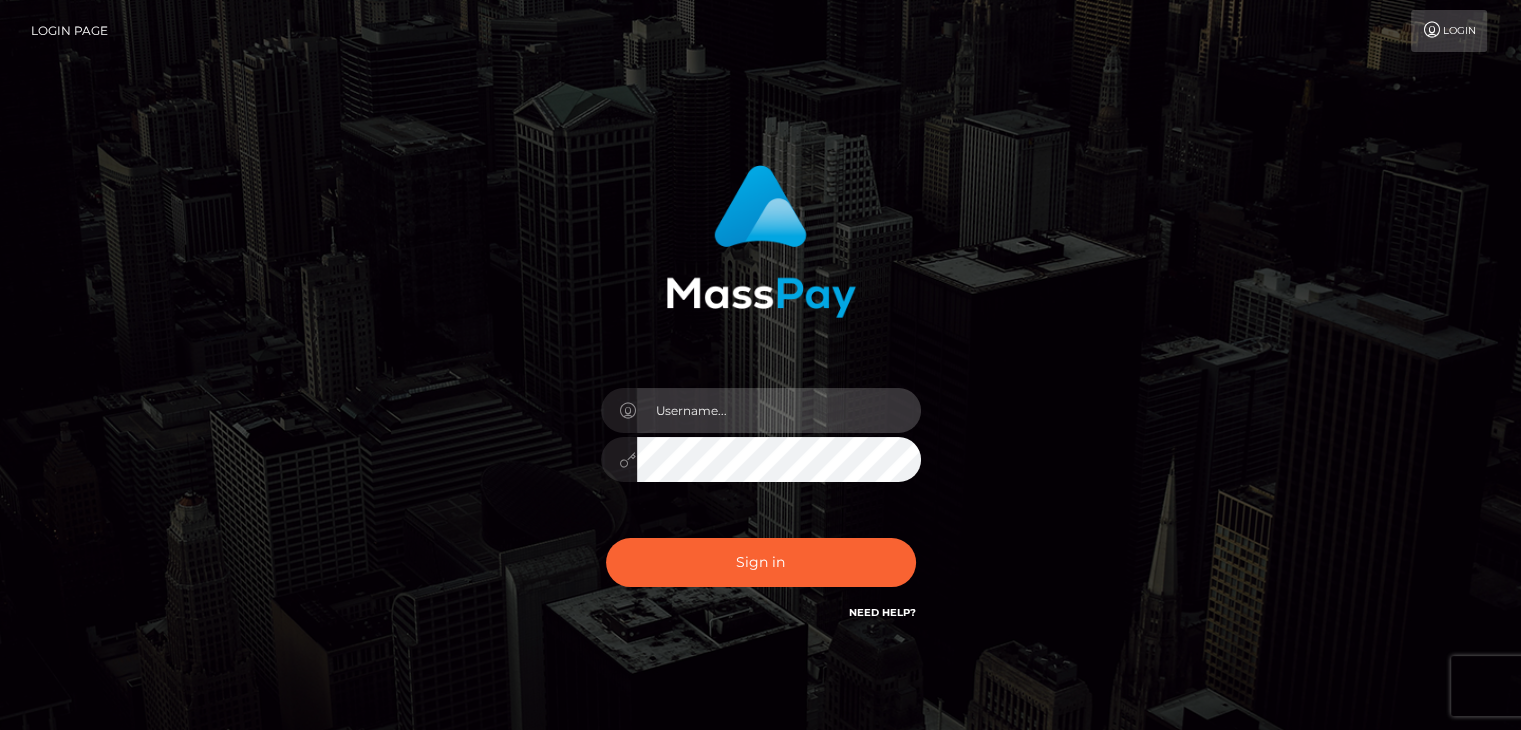 type on "[EMAIL]" 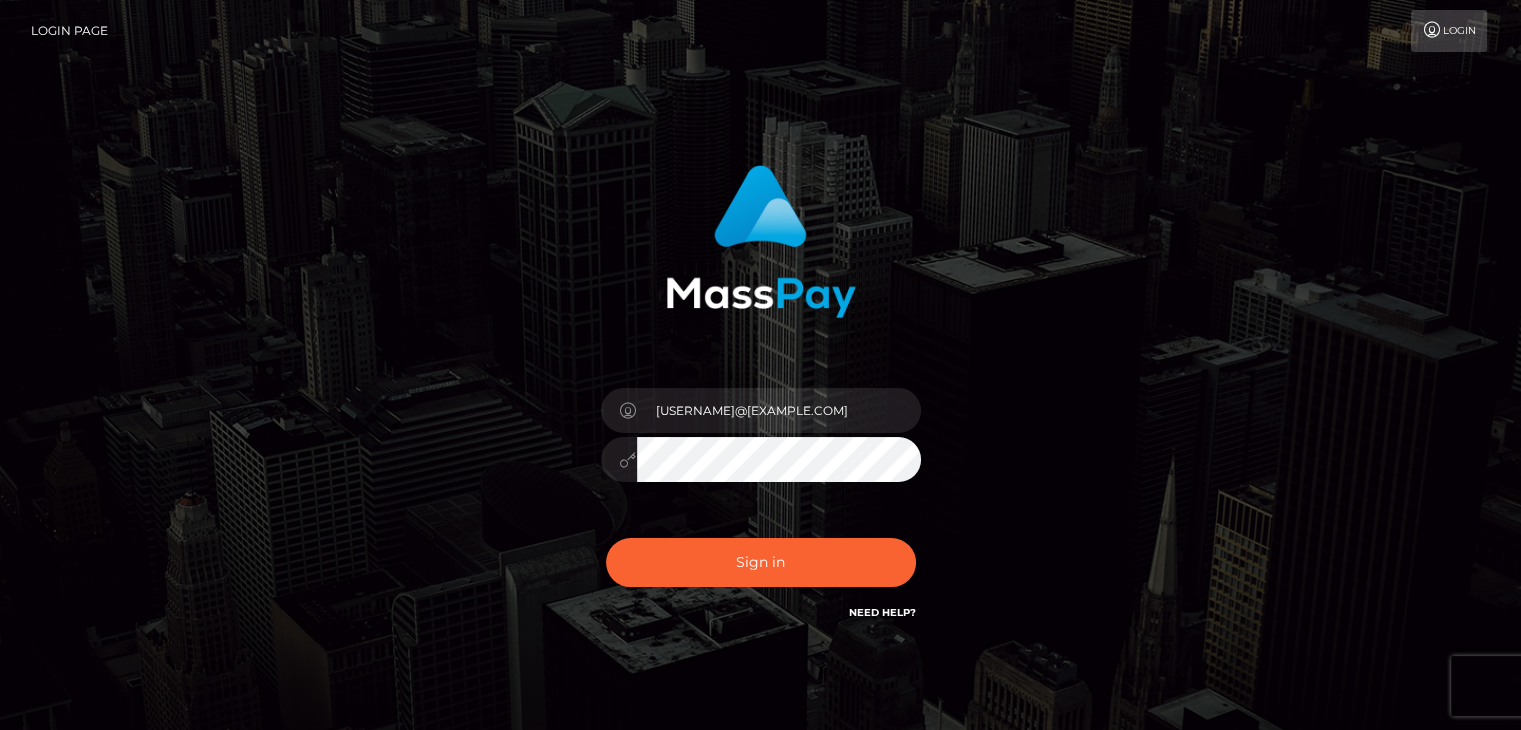 click on "Login" at bounding box center (1449, 31) 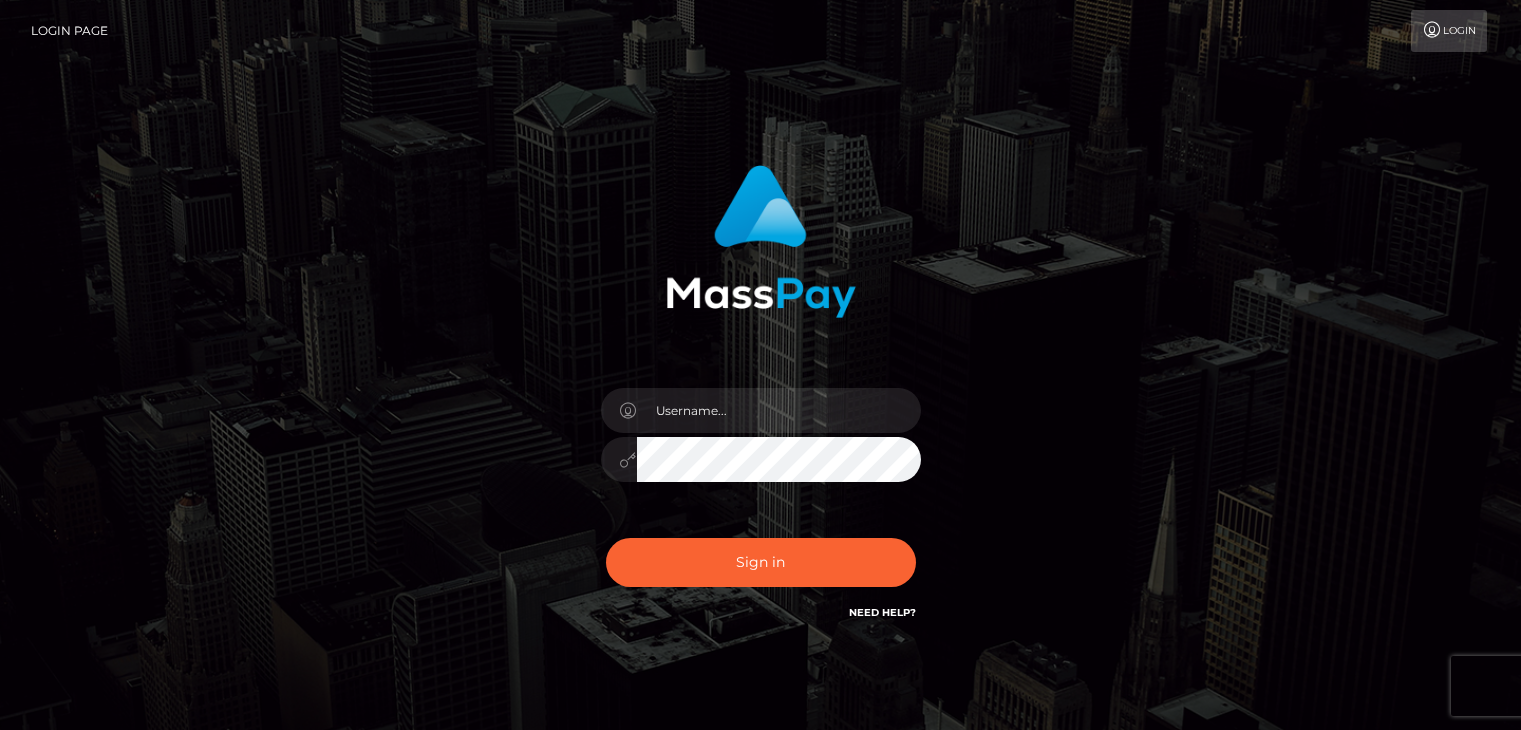 scroll, scrollTop: 0, scrollLeft: 0, axis: both 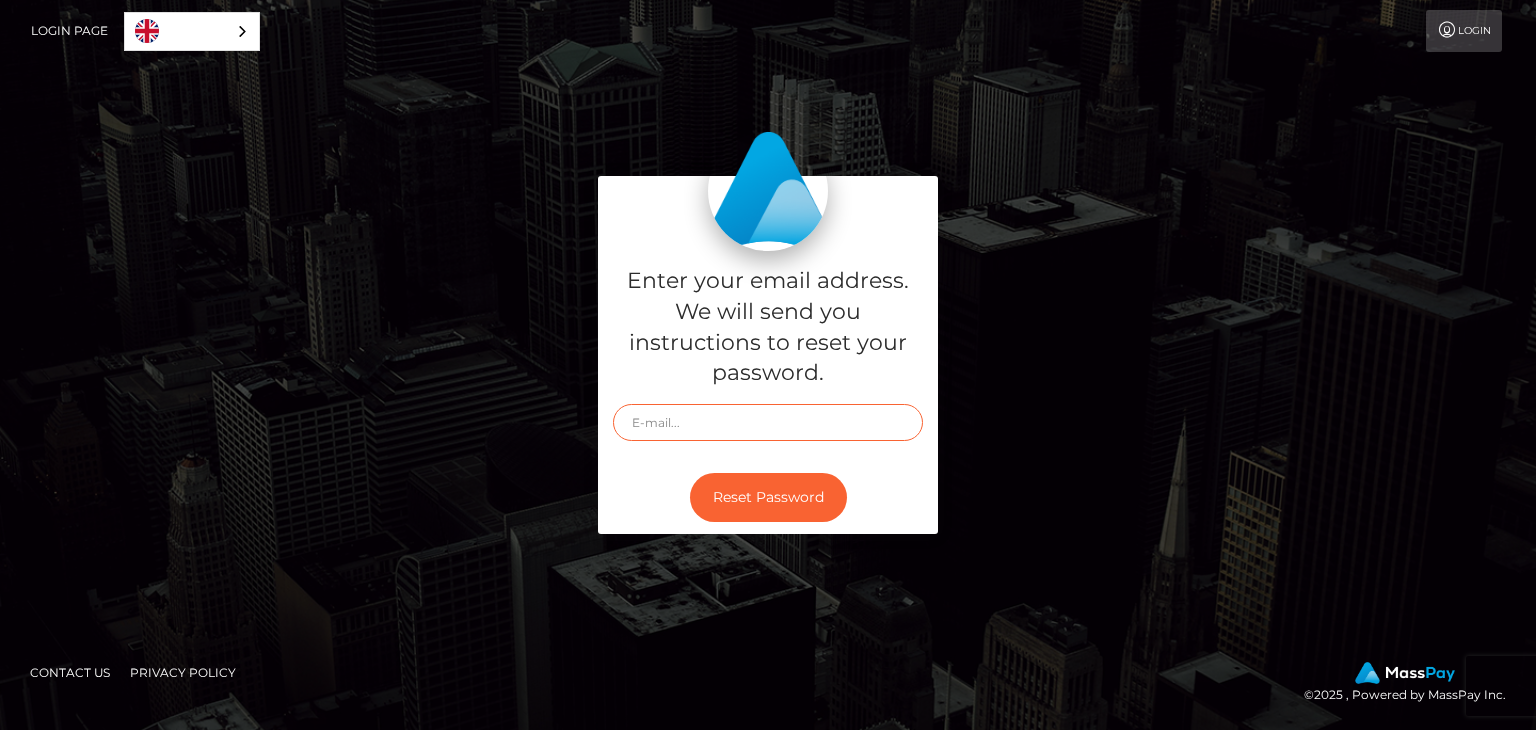 click at bounding box center (768, 422) 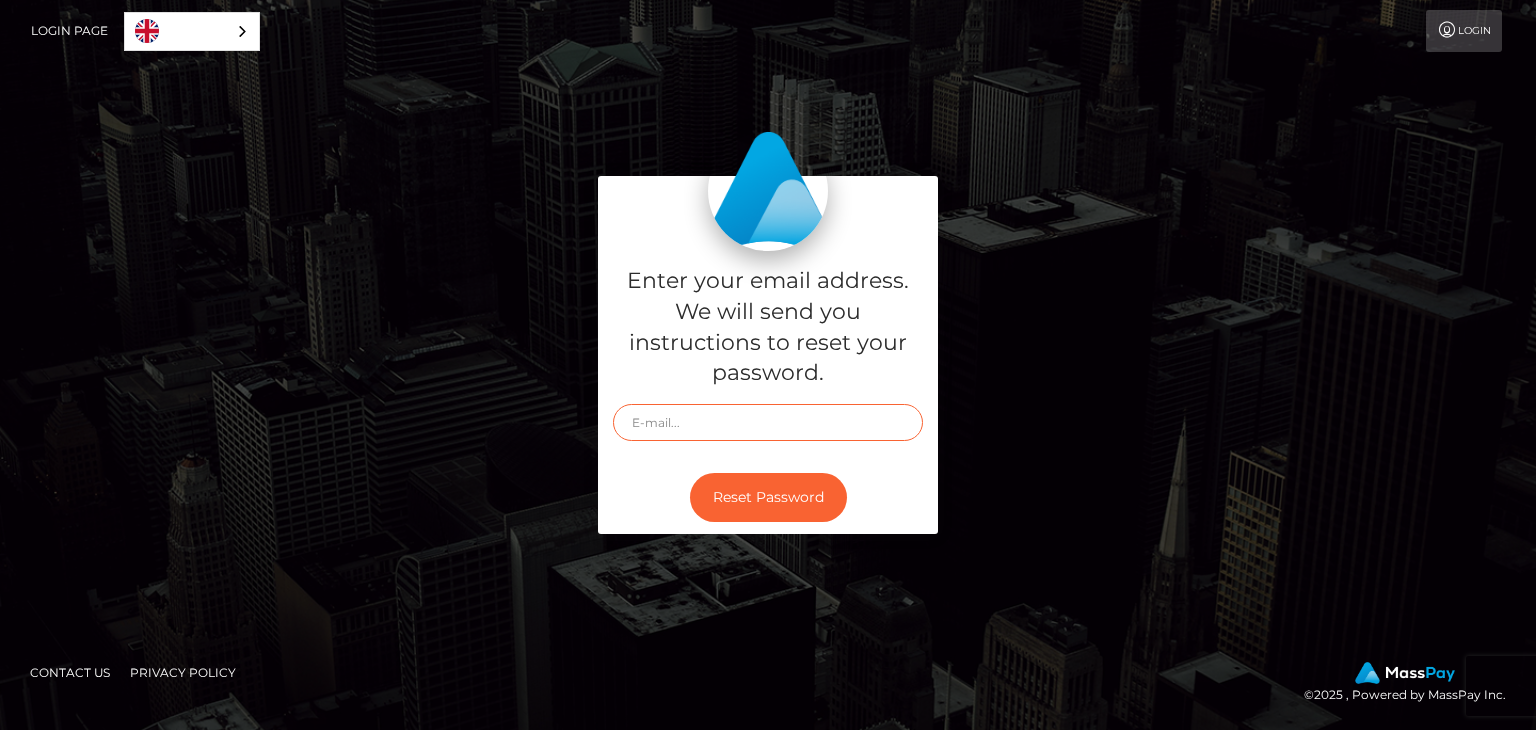 type on "[EMAIL]" 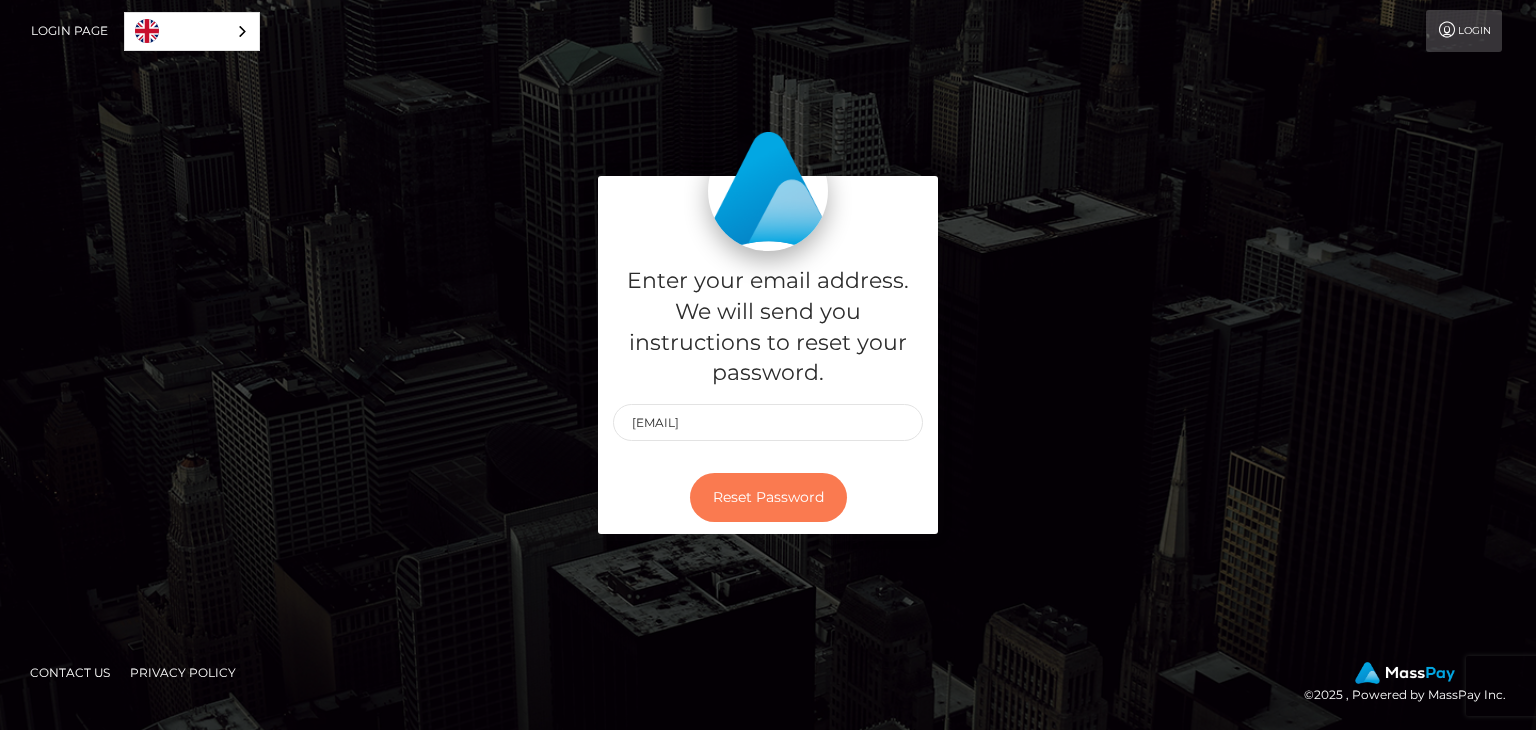 click on "Reset Password" at bounding box center [768, 497] 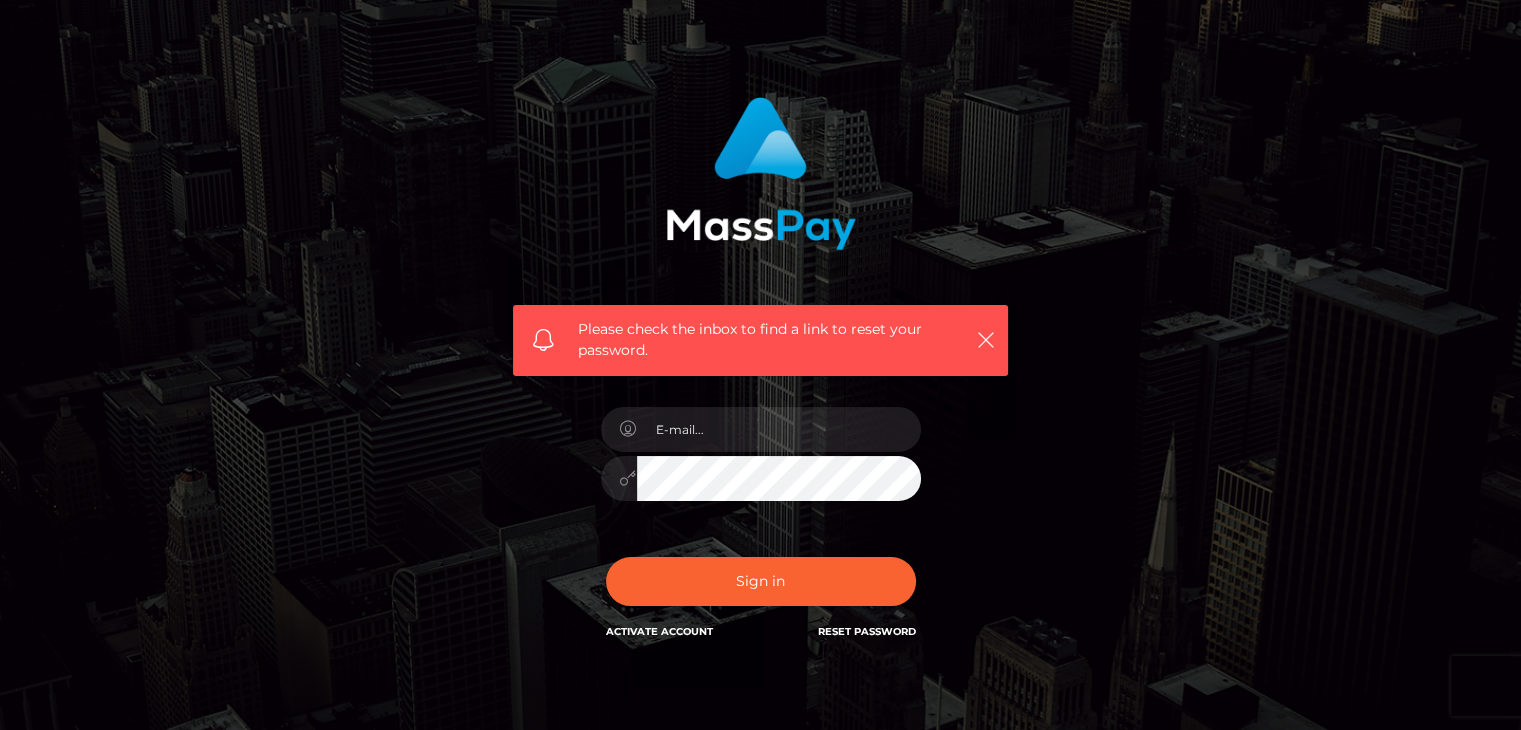 scroll, scrollTop: 100, scrollLeft: 0, axis: vertical 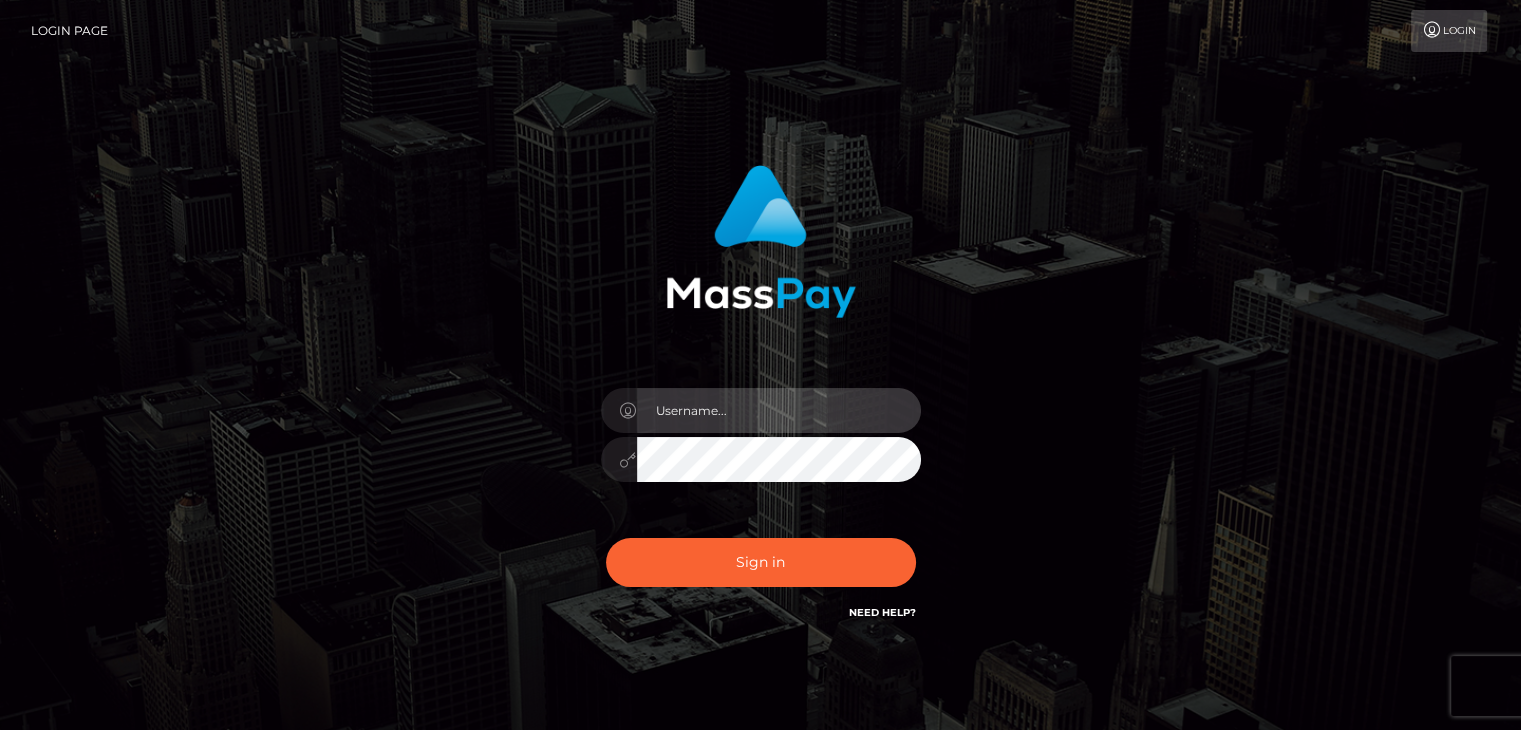 type on "[USERNAME]@[EXAMPLE.COM]" 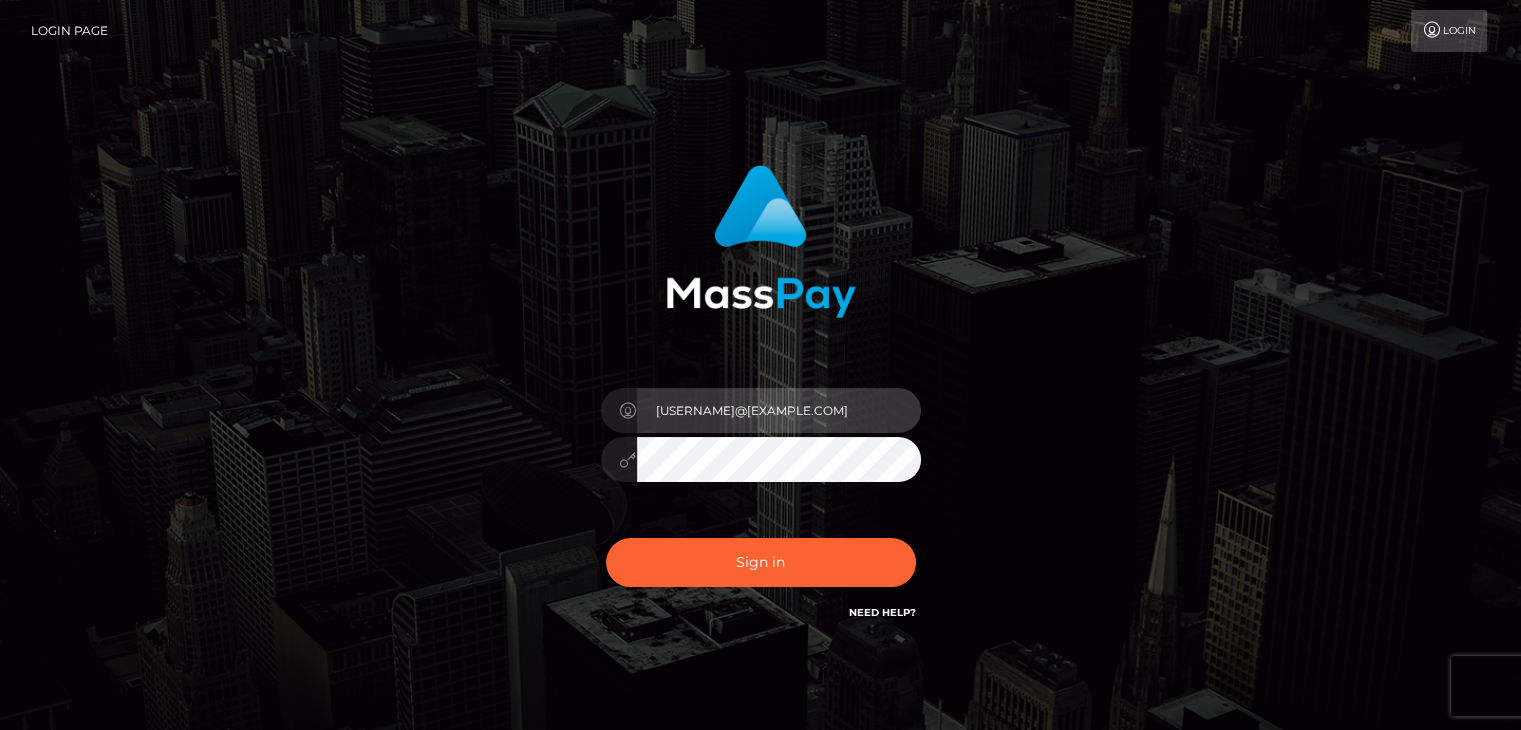 click on "[USERNAME]@[EXAMPLE.COM]" at bounding box center (779, 410) 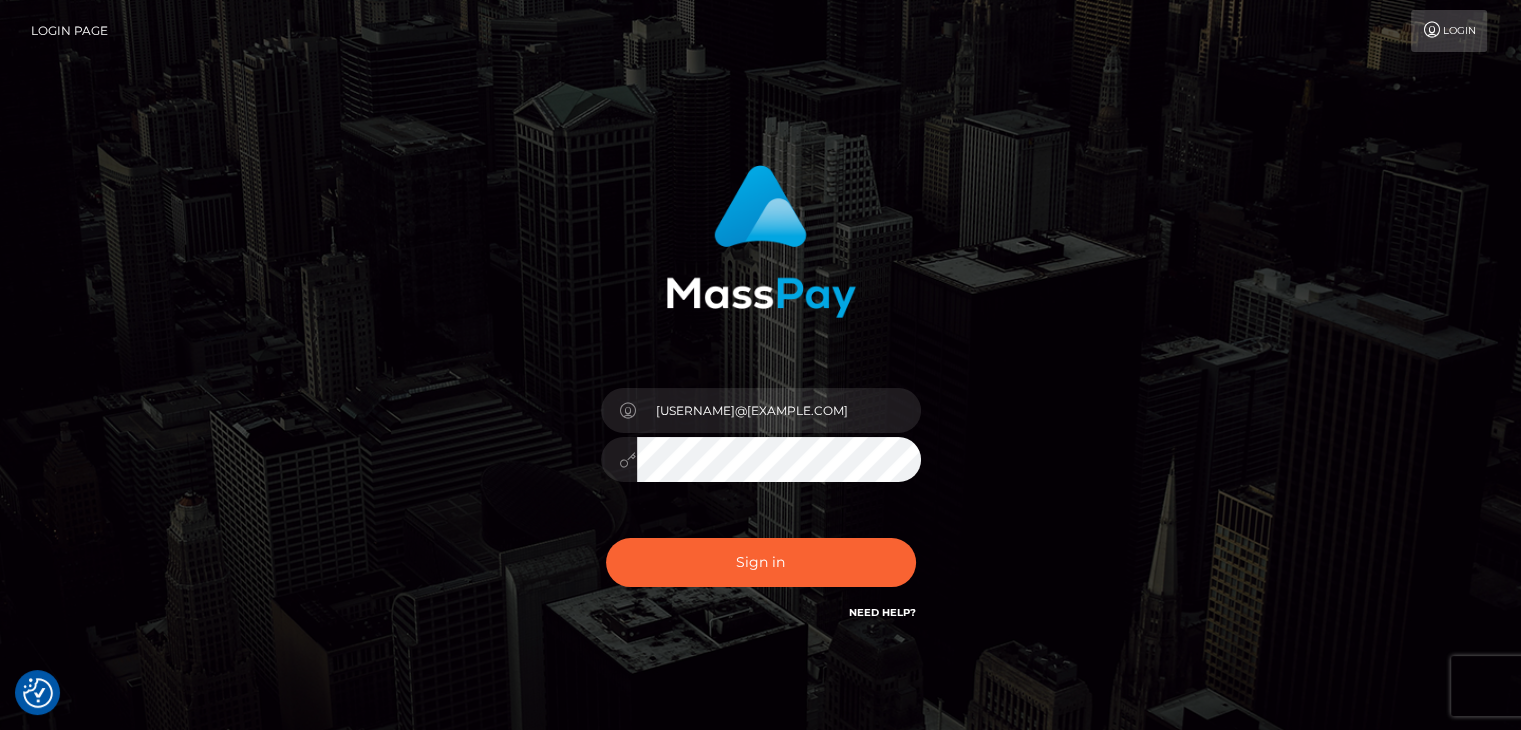 click on "[USERNAME]@[EXAMPLE.COM]" at bounding box center [760, 404] 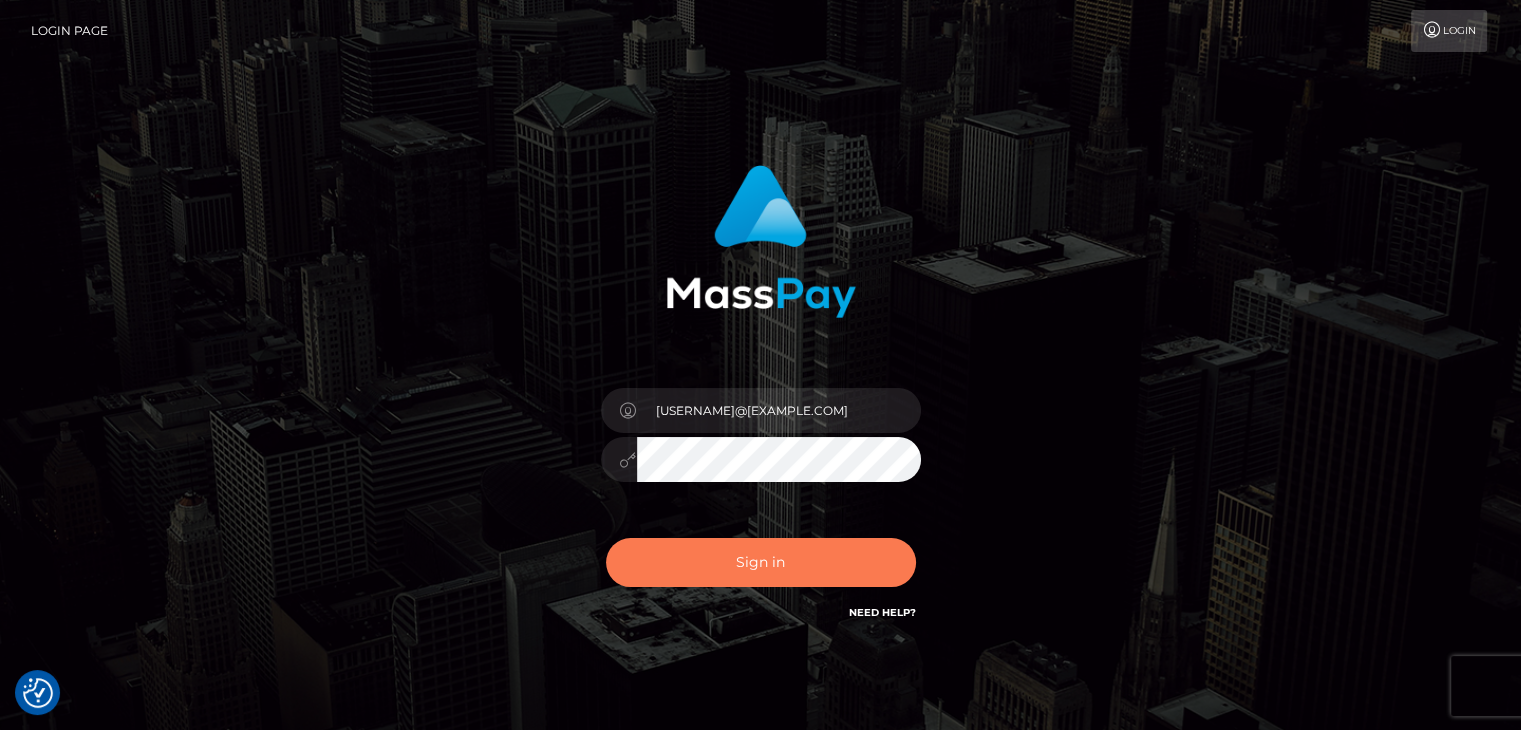 click on "Sign in" at bounding box center [761, 562] 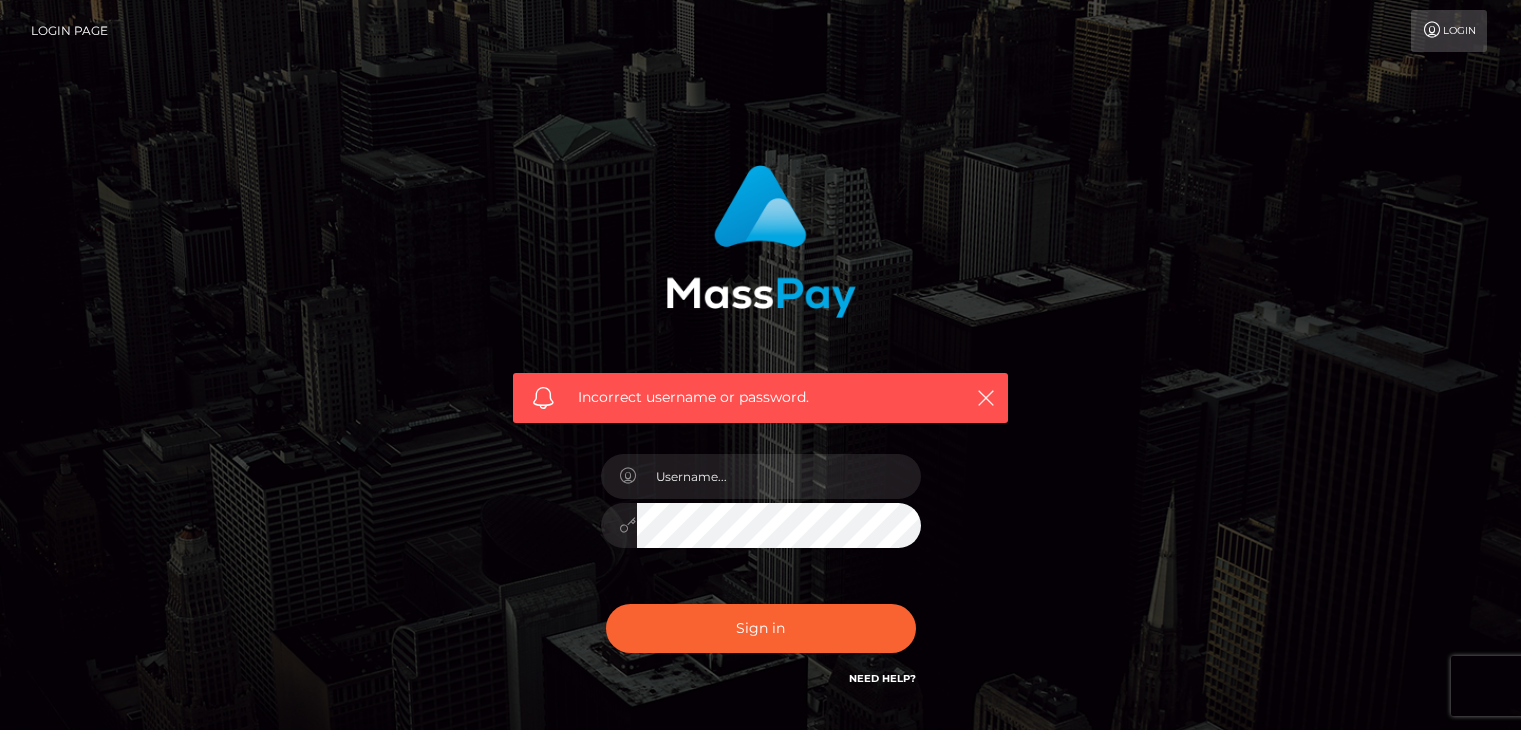 scroll, scrollTop: 0, scrollLeft: 0, axis: both 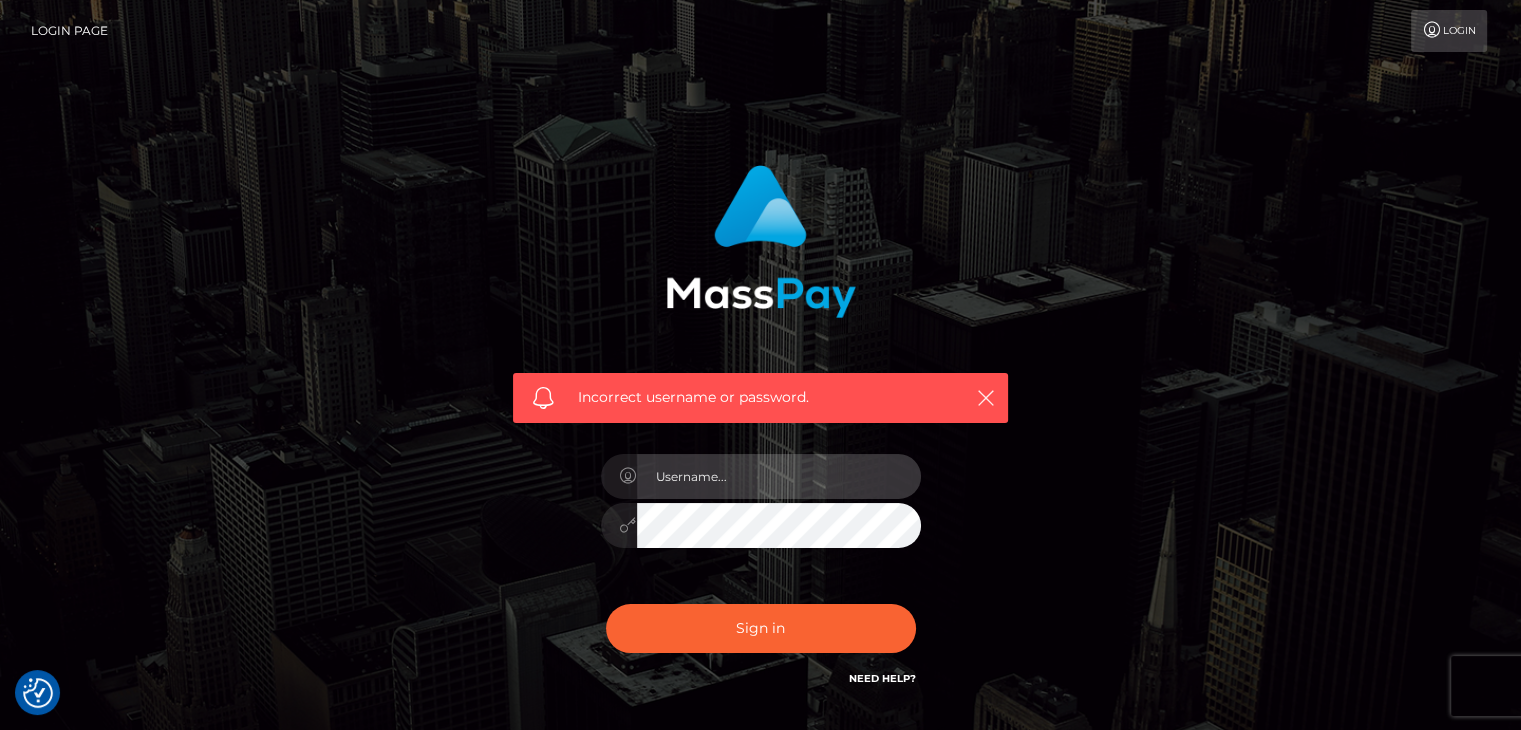 type on "[USERNAME]@[DOMAIN].com" 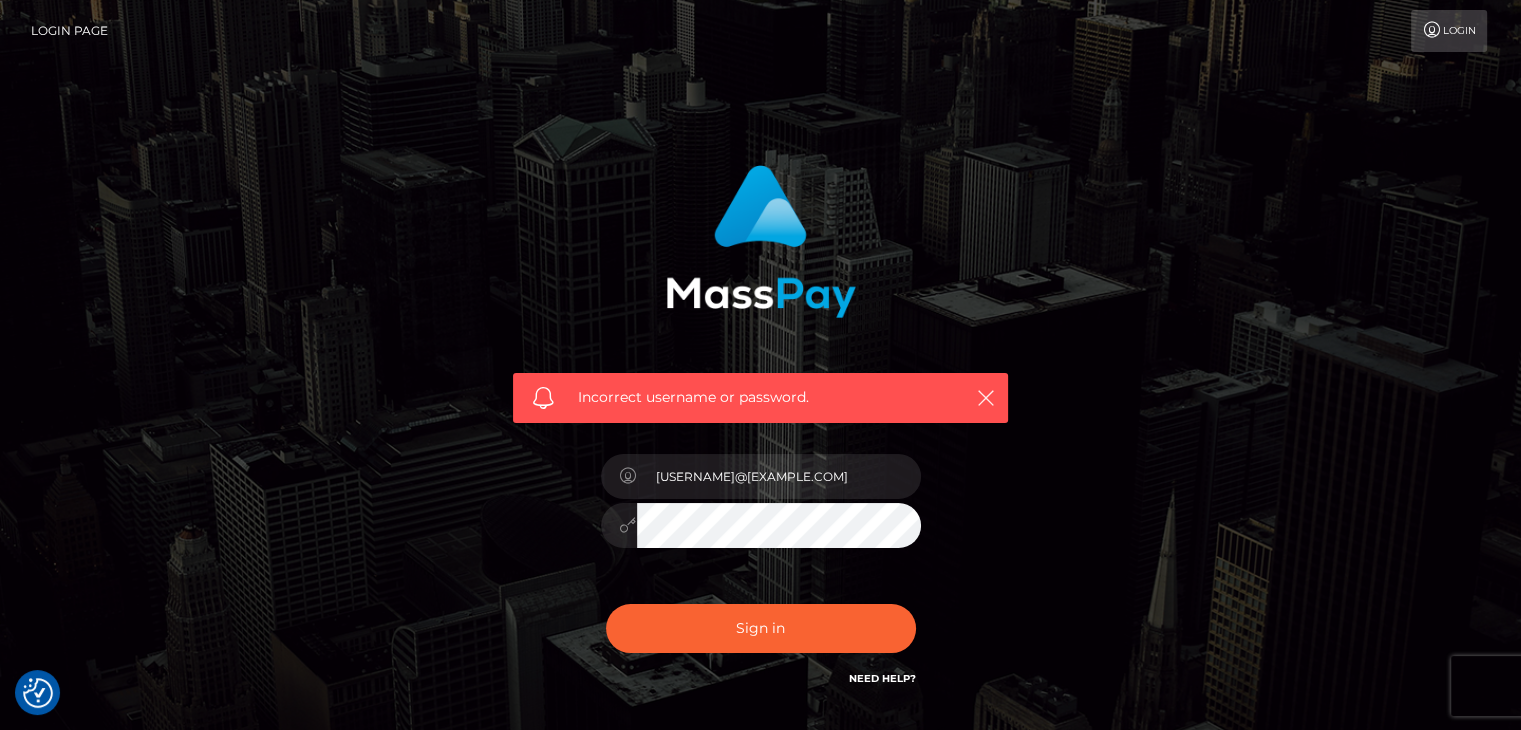 click on "Incorrect username or password.
erick76vg@gmail.com" at bounding box center (760, 437) 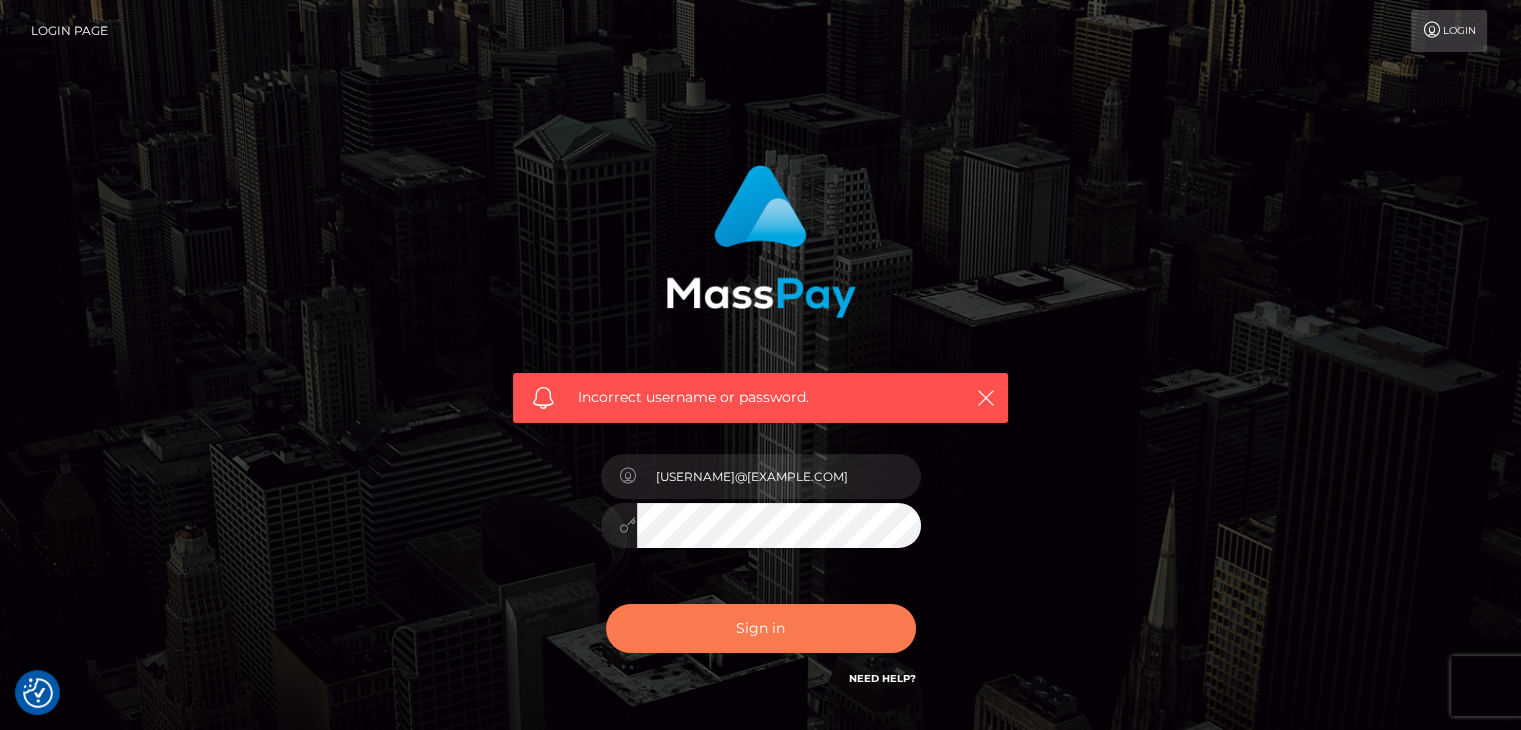 click on "Sign in" at bounding box center [761, 628] 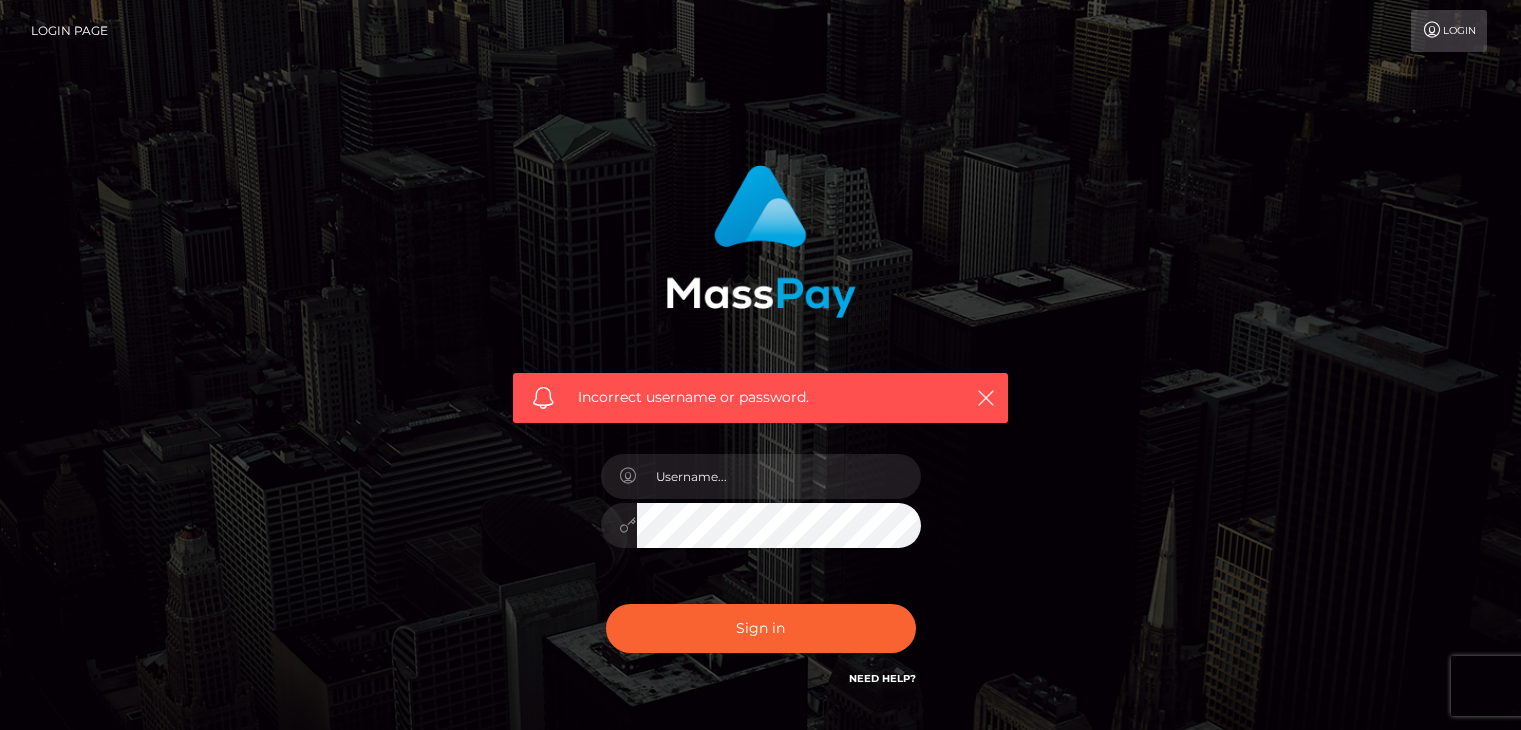 scroll, scrollTop: 0, scrollLeft: 0, axis: both 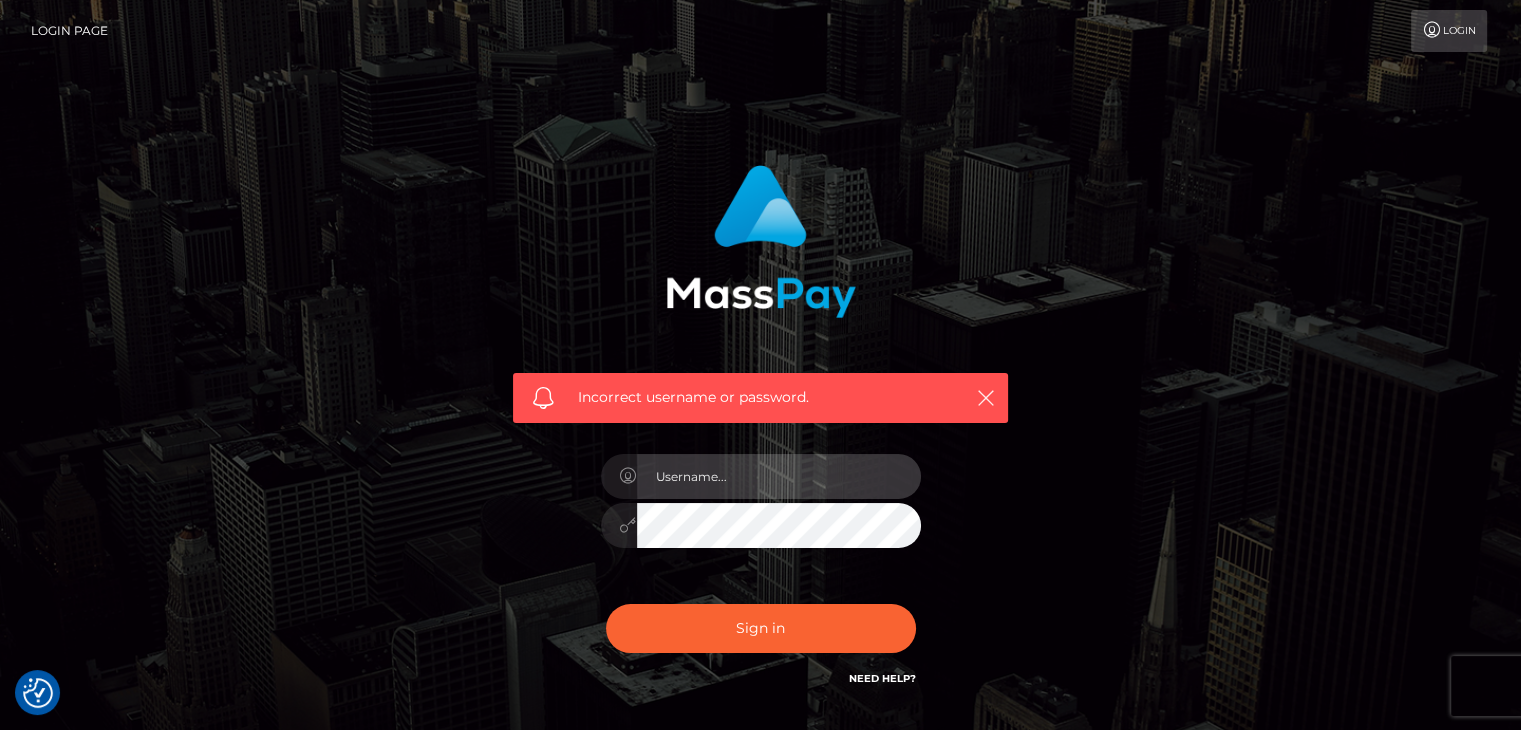 type on "[USERNAME]@[EXAMPLE.COM]" 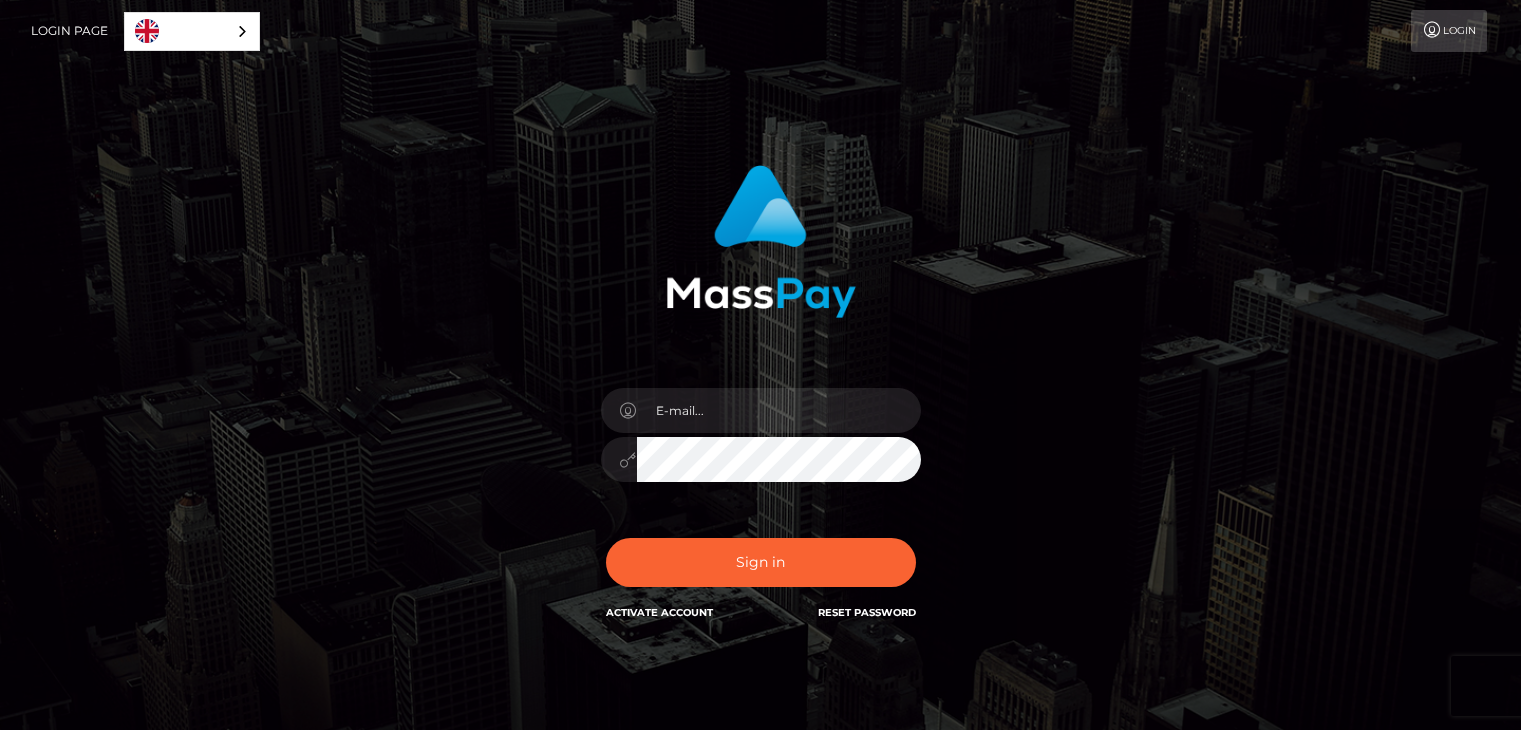 scroll, scrollTop: 0, scrollLeft: 0, axis: both 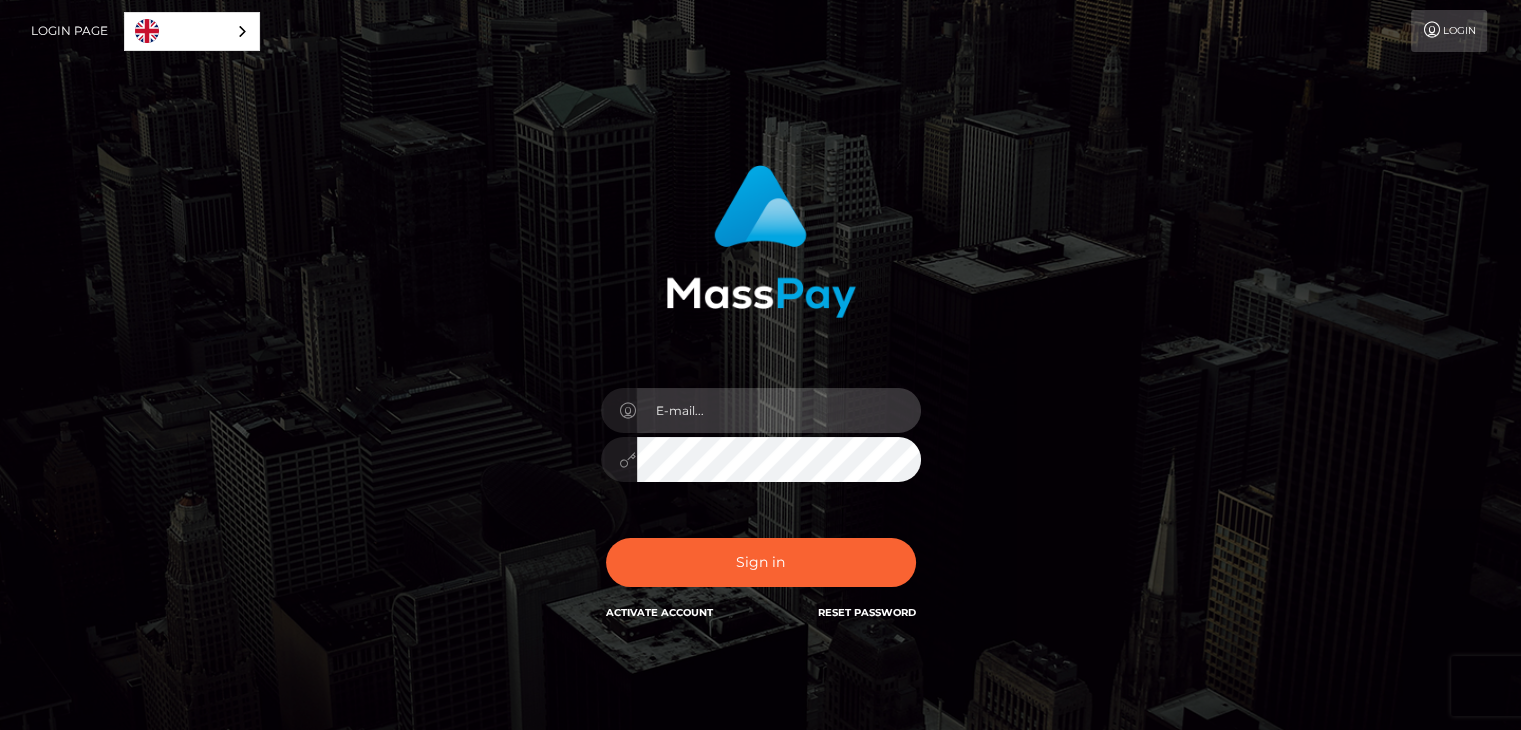type on "[USERNAME]@[DOMAIN].com" 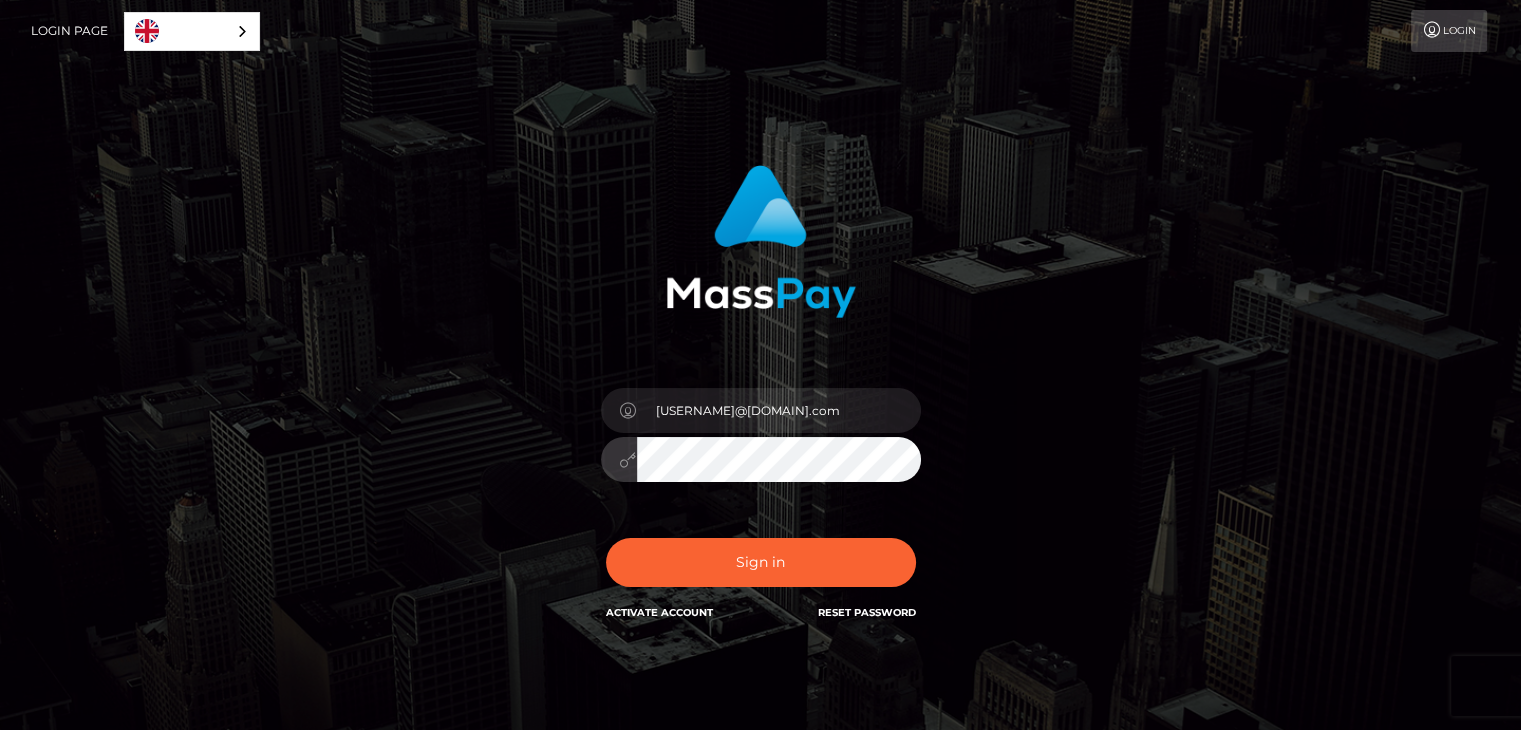 click on "In order to protect your account, we're utilizing the help of a captcha service. Your adblocker could be preventing the captcha from performing properly. Please disable the adblocker prior to logging in.
[USERNAME]@[DOMAIN].com" at bounding box center [760, 394] 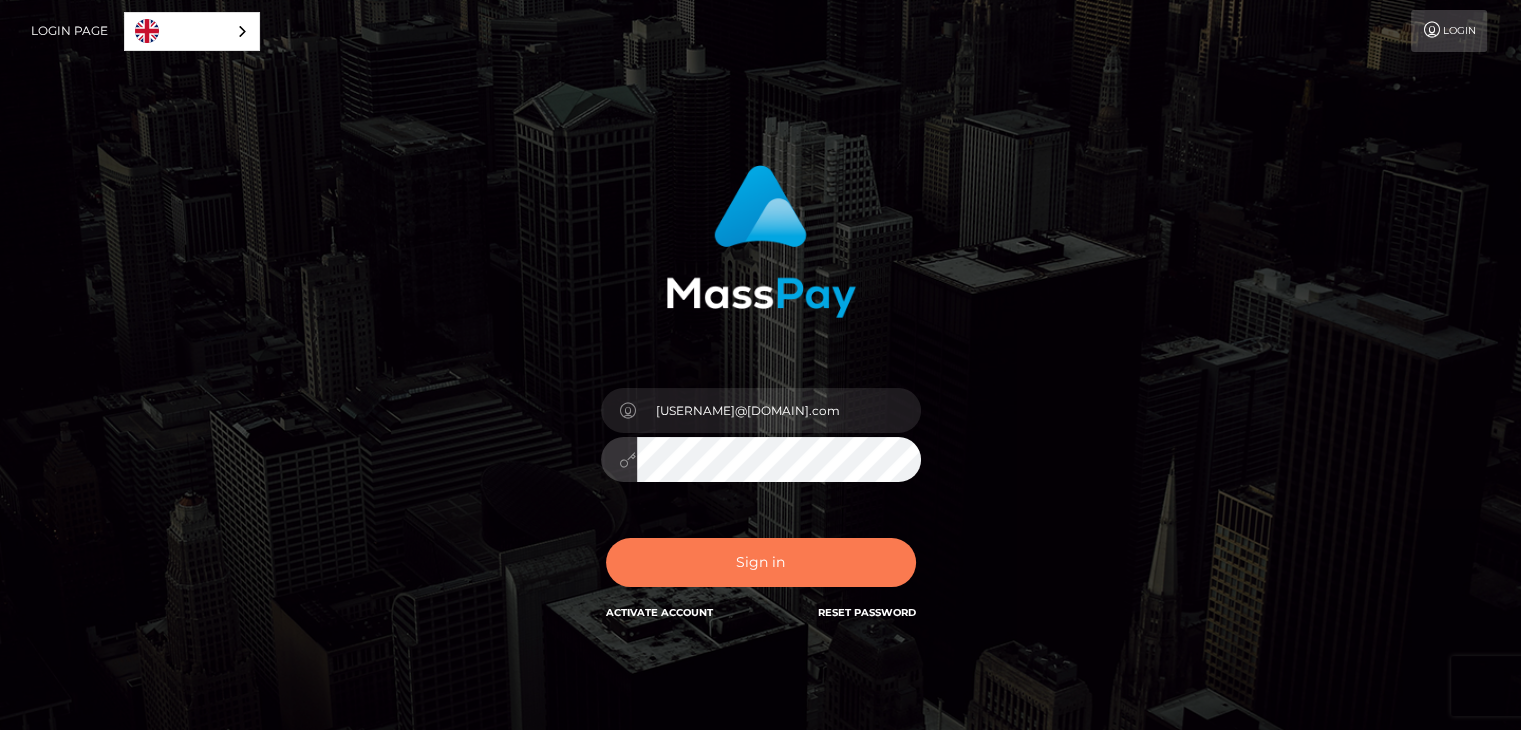 click on "Sign in" at bounding box center [761, 562] 